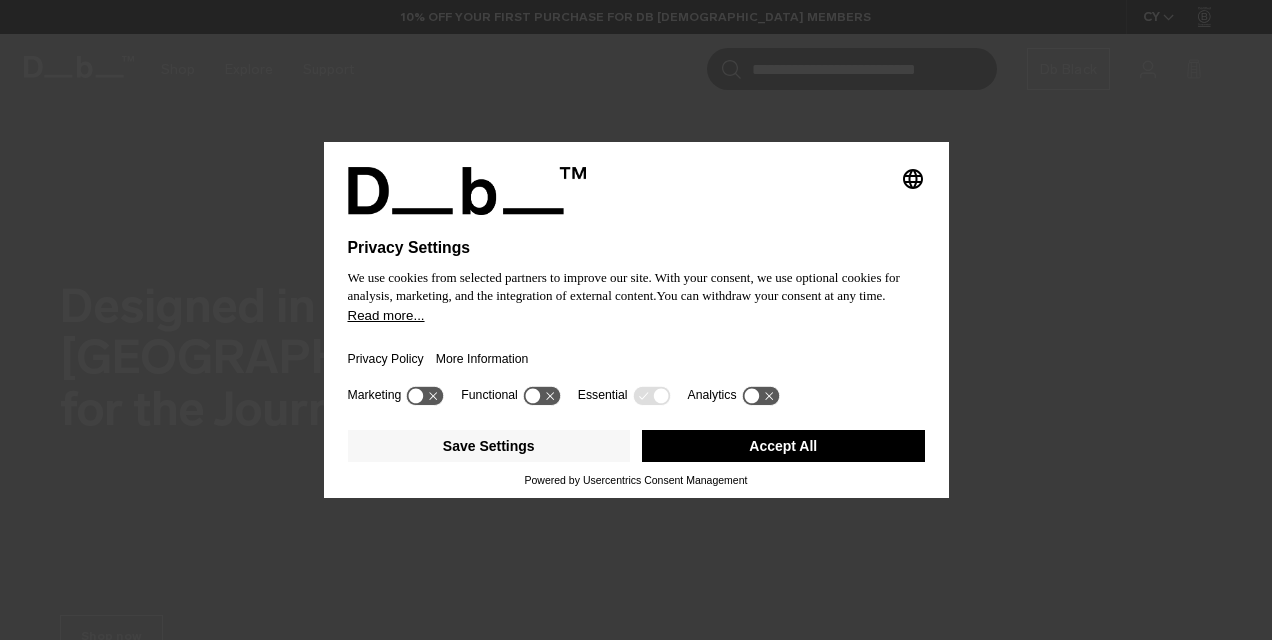 scroll, scrollTop: 0, scrollLeft: 0, axis: both 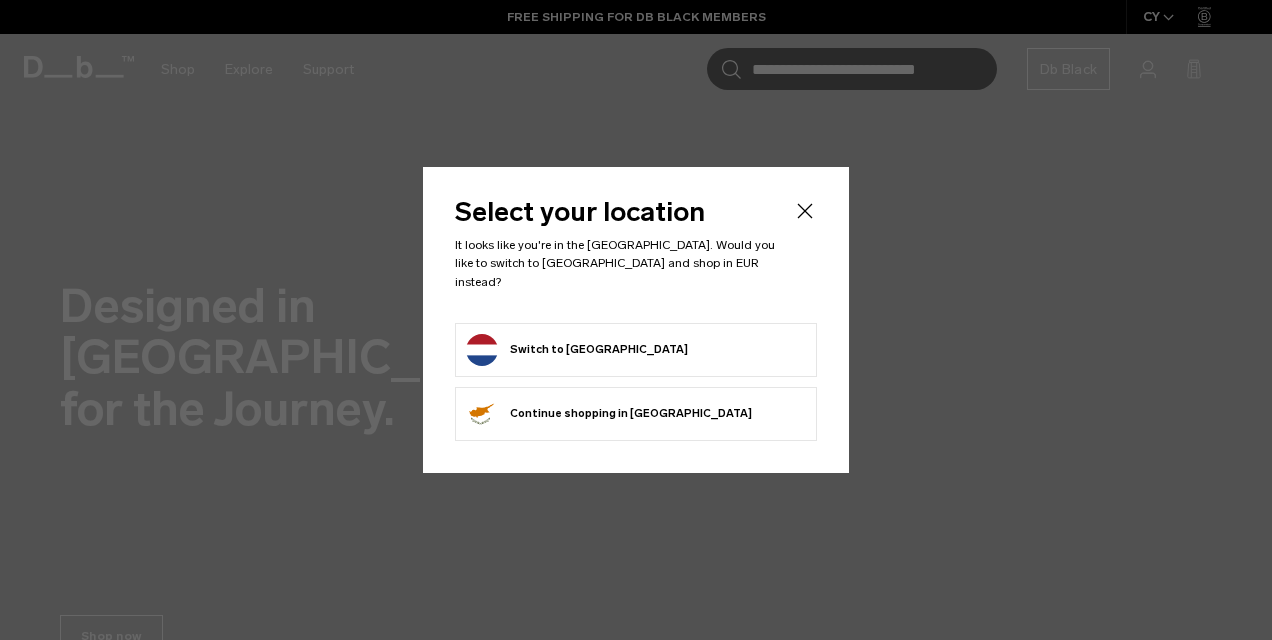 click 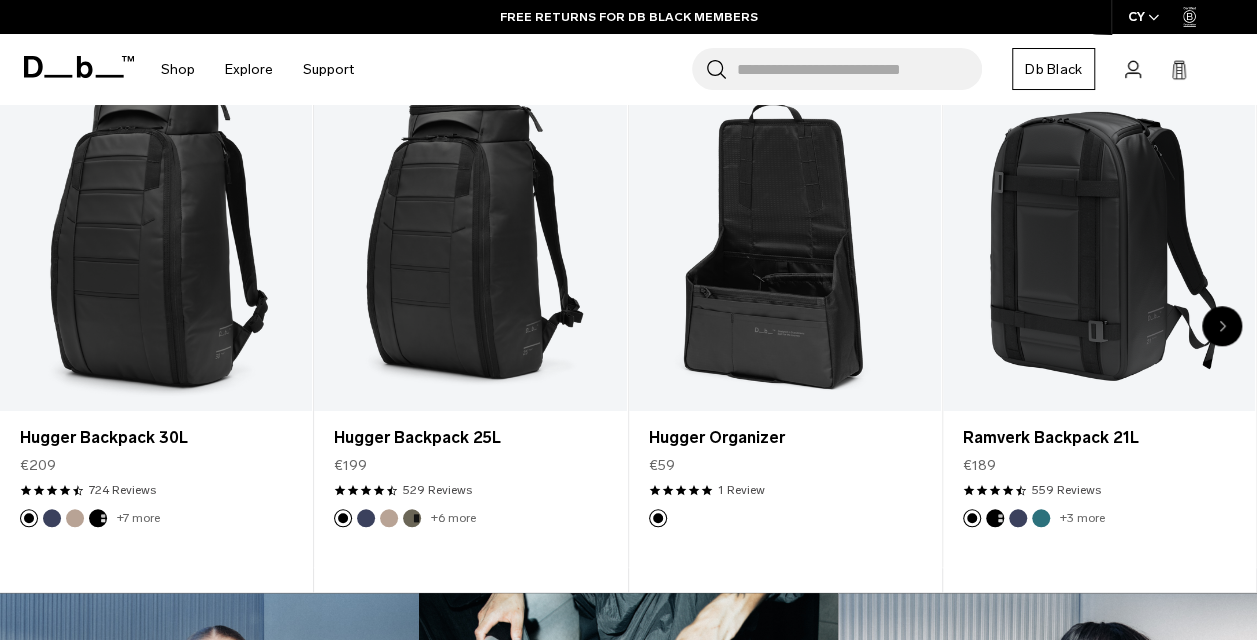 scroll, scrollTop: 646, scrollLeft: 0, axis: vertical 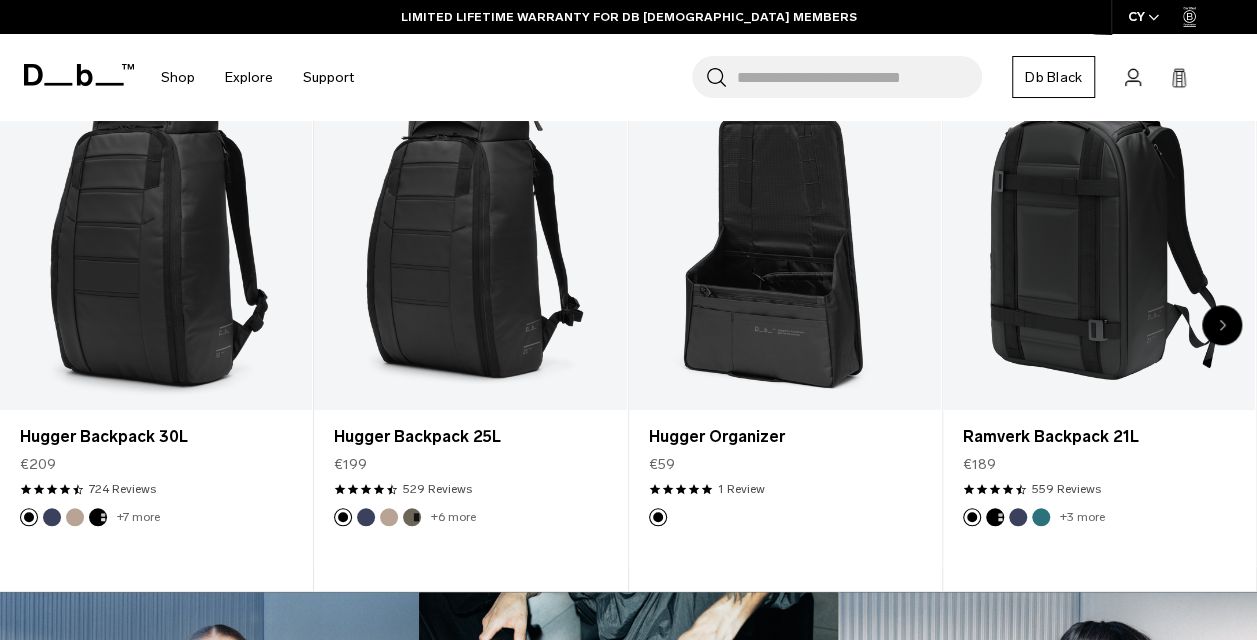 click 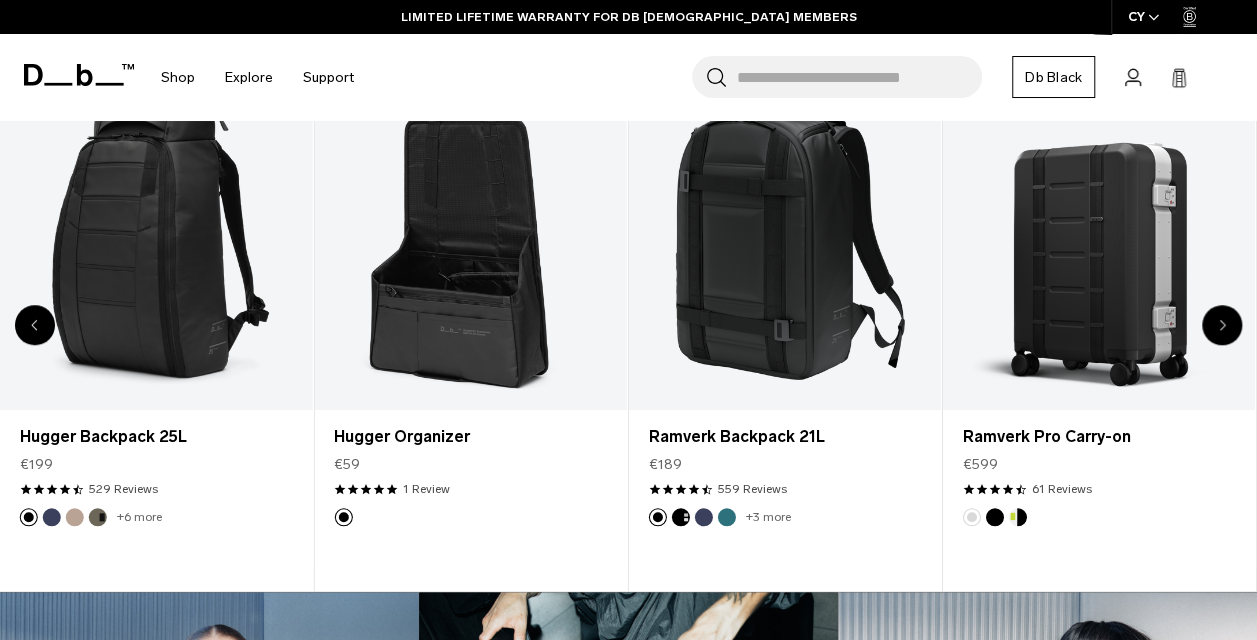 click 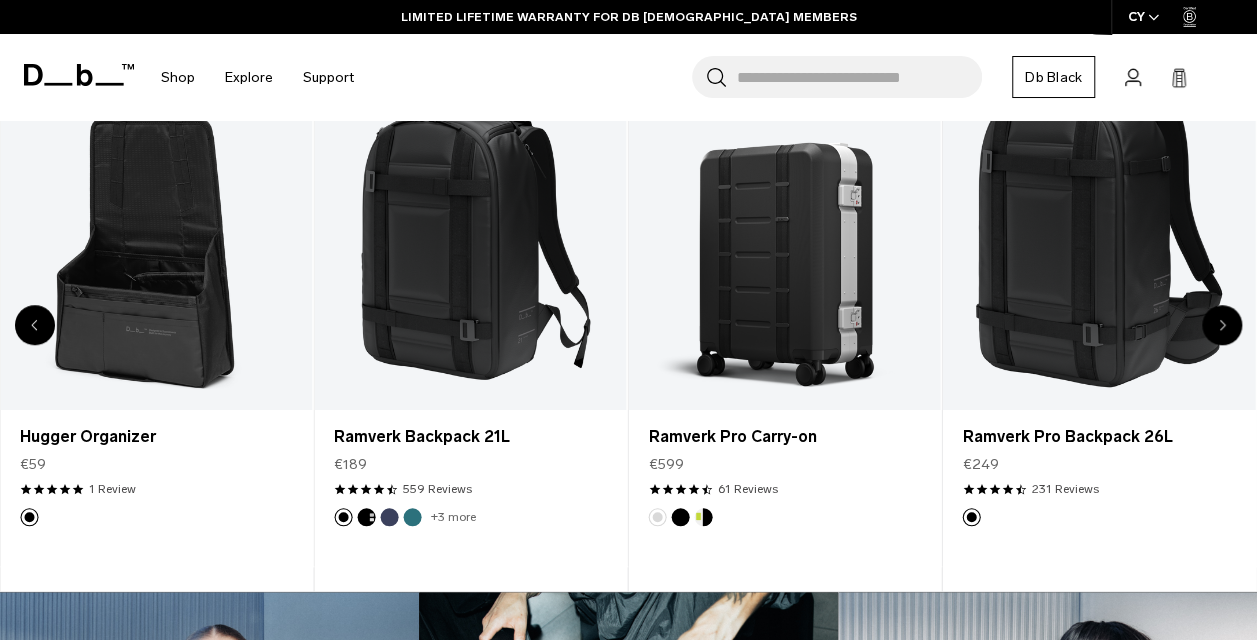 click 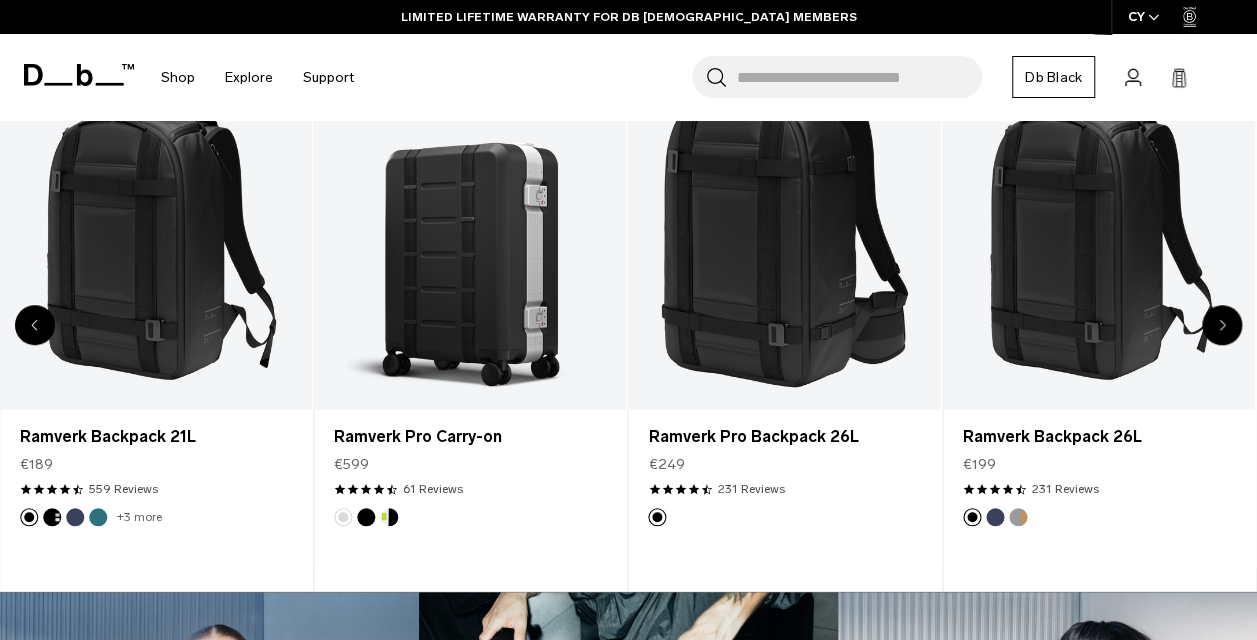 click 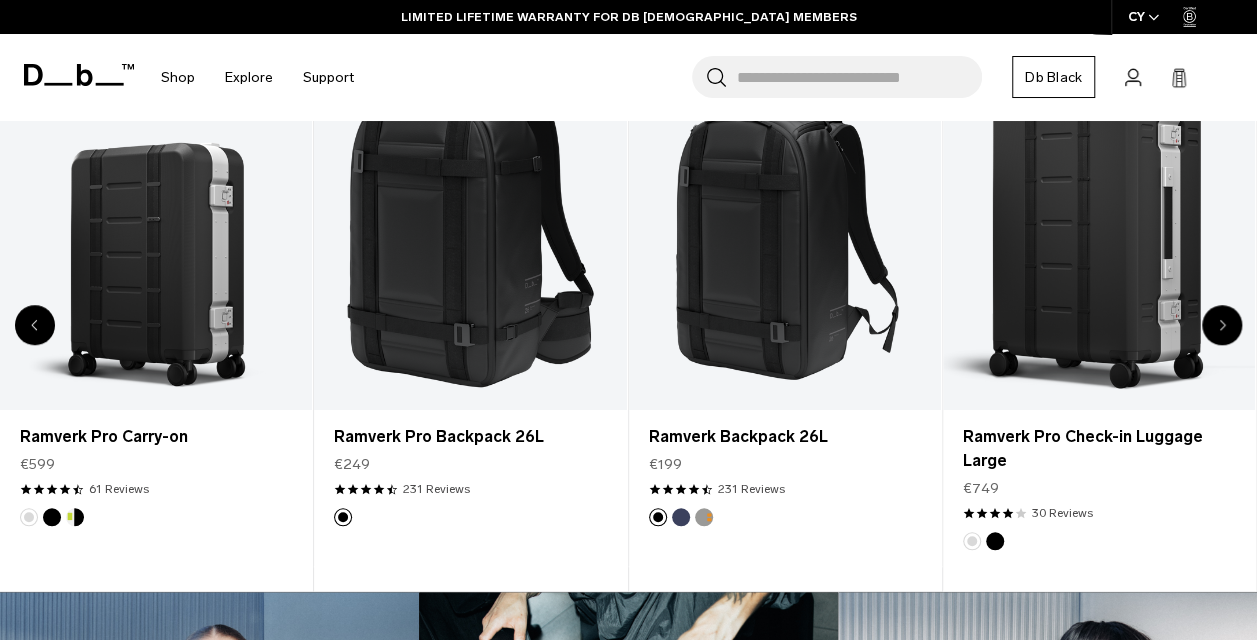 click 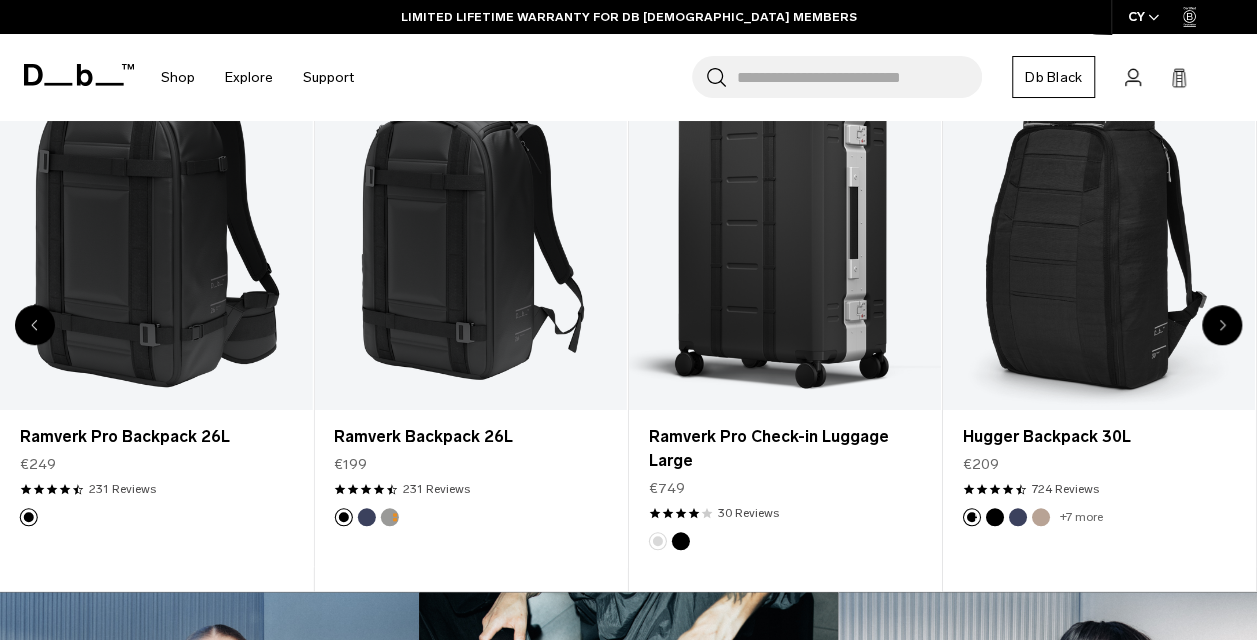 click at bounding box center (1222, 325) 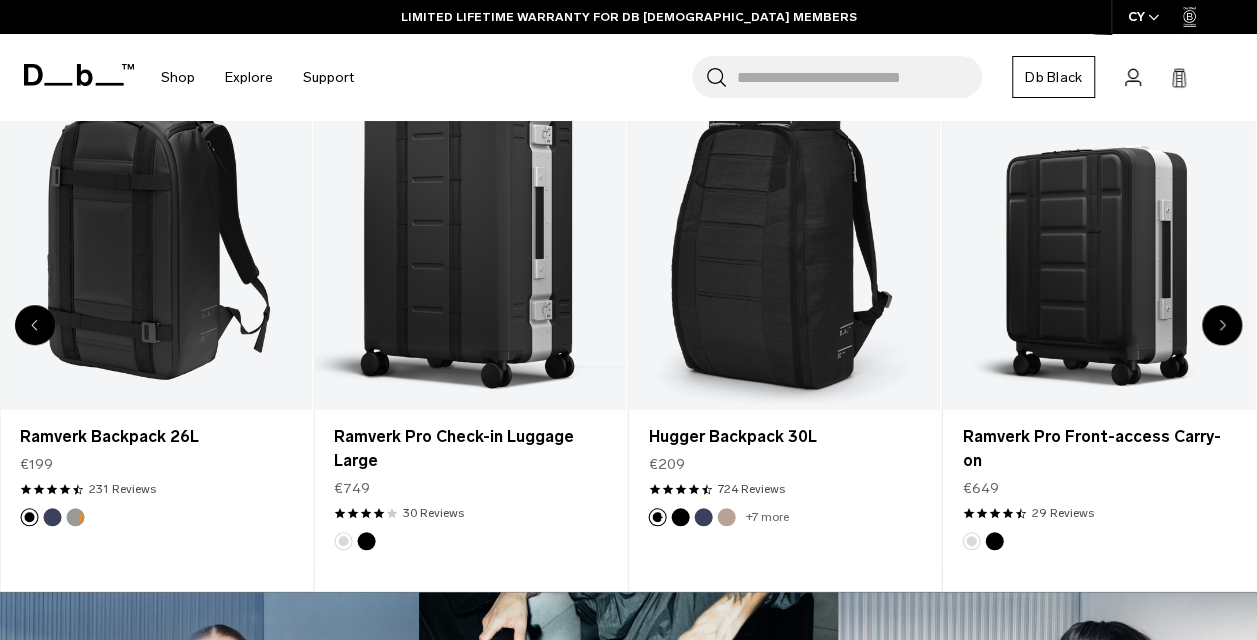 click at bounding box center [1222, 325] 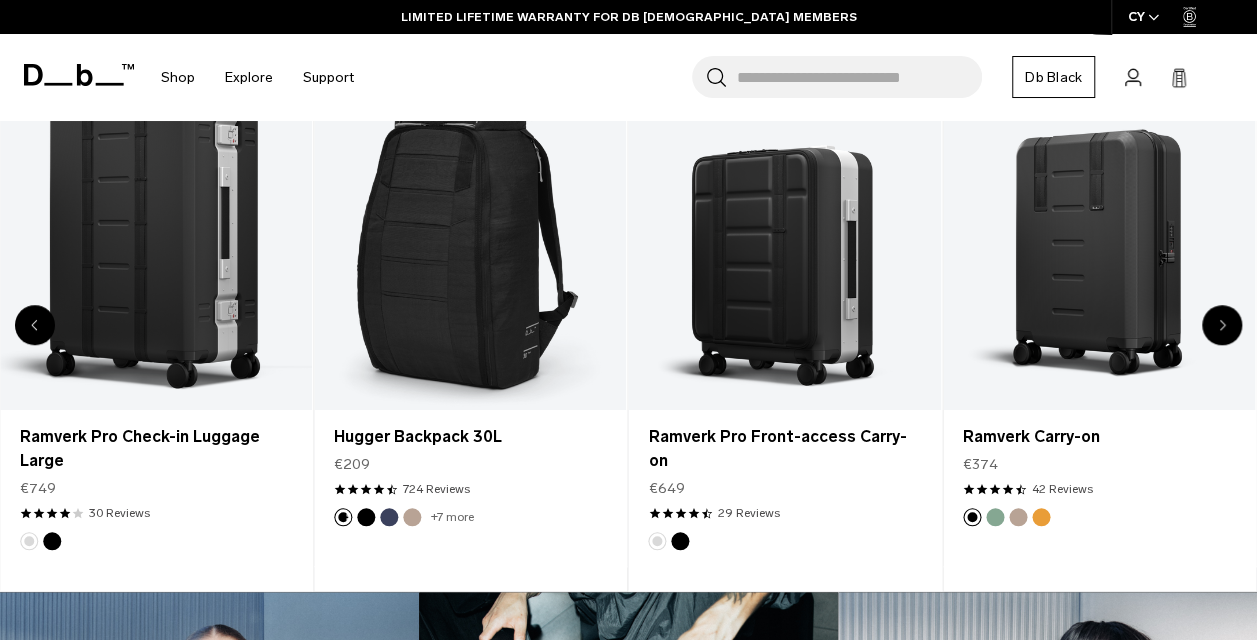 click at bounding box center (1222, 325) 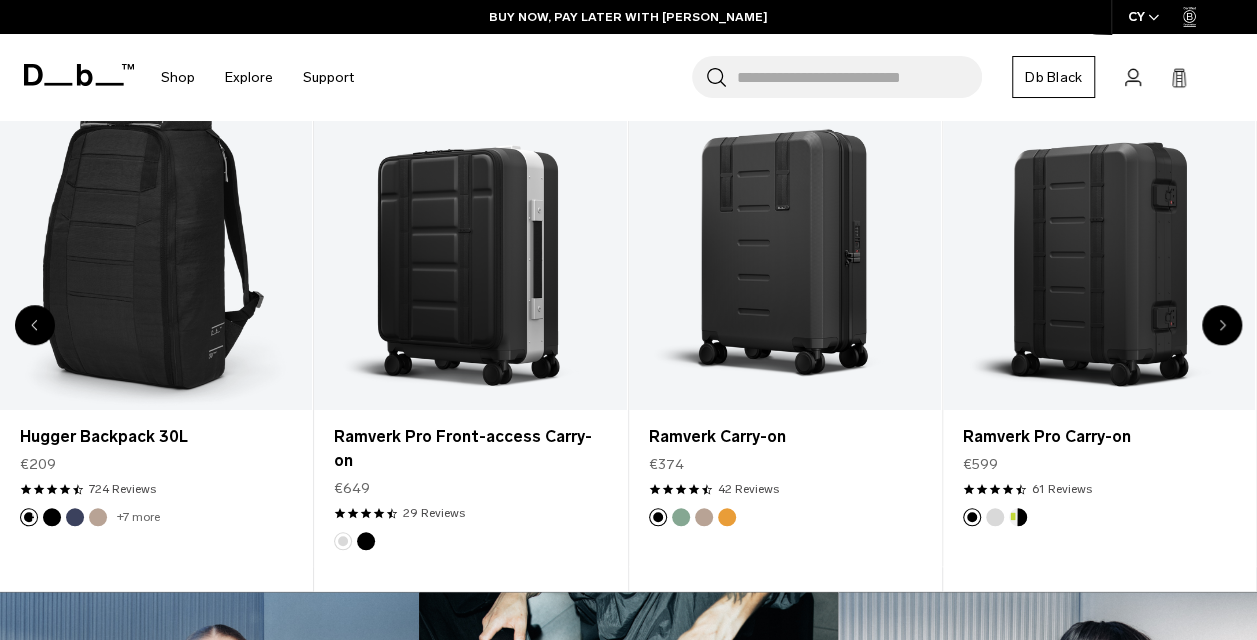 click at bounding box center [1222, 325] 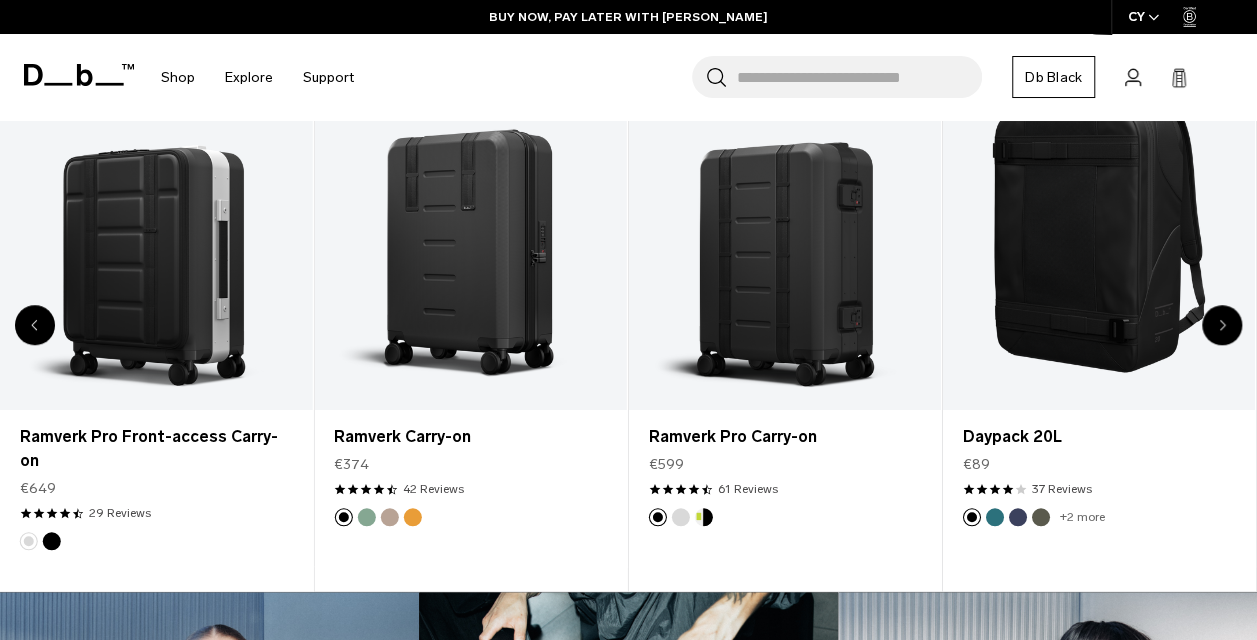 click at bounding box center [1222, 325] 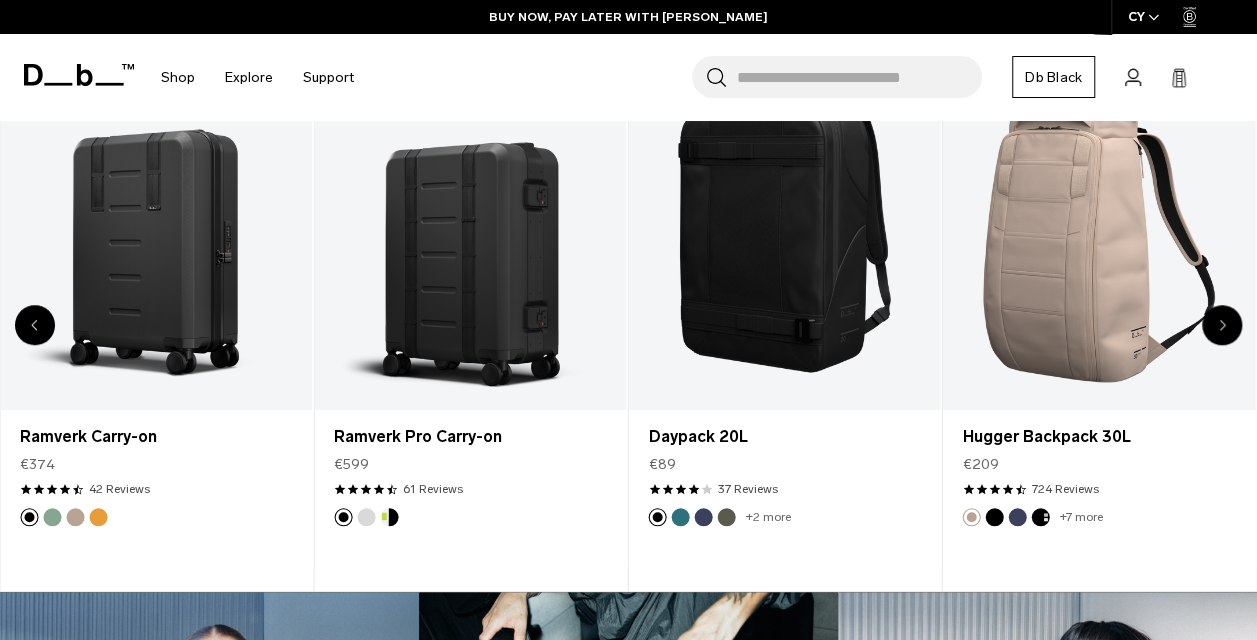 click at bounding box center [1222, 325] 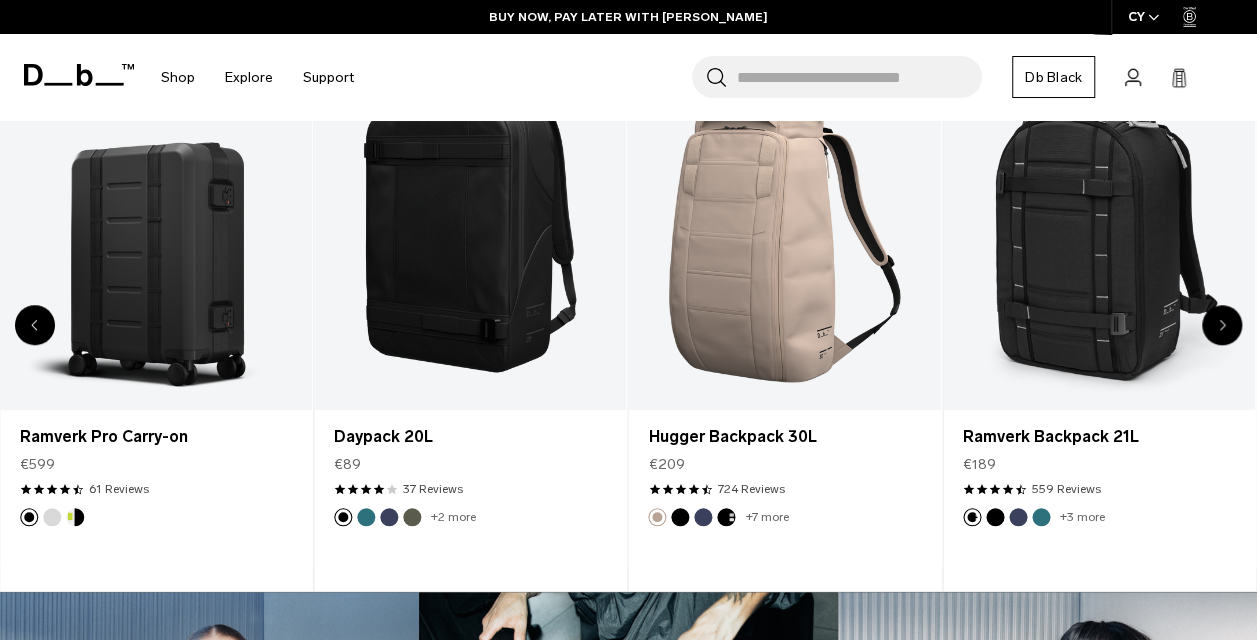 click at bounding box center (1222, 325) 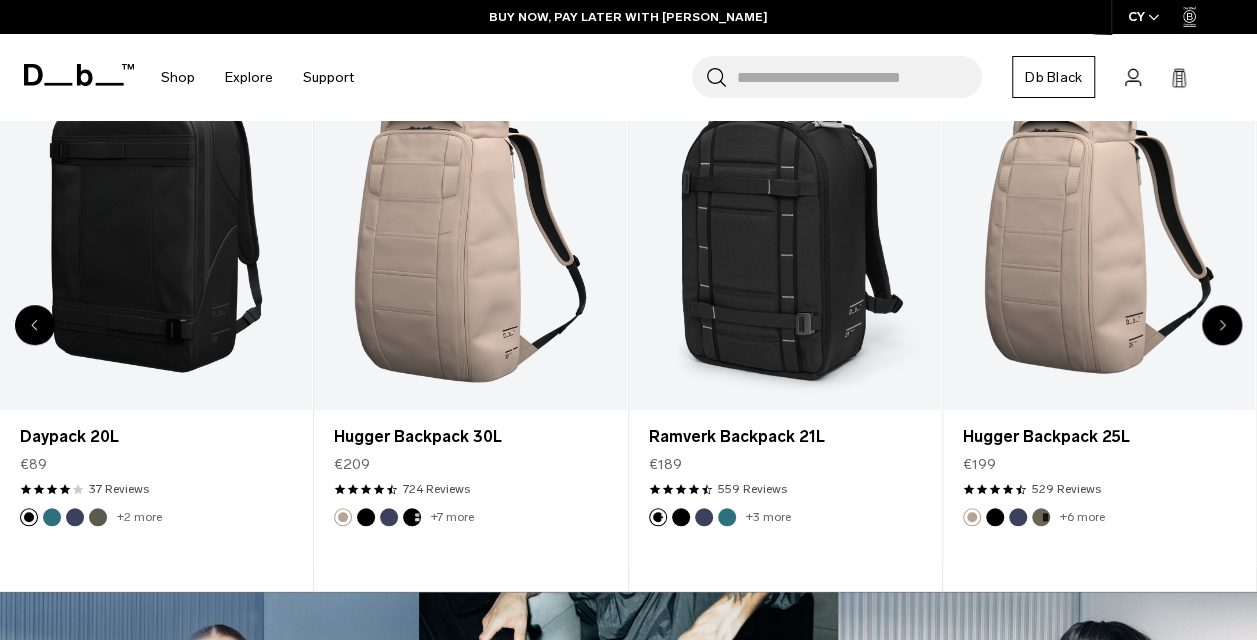 click at bounding box center (1222, 325) 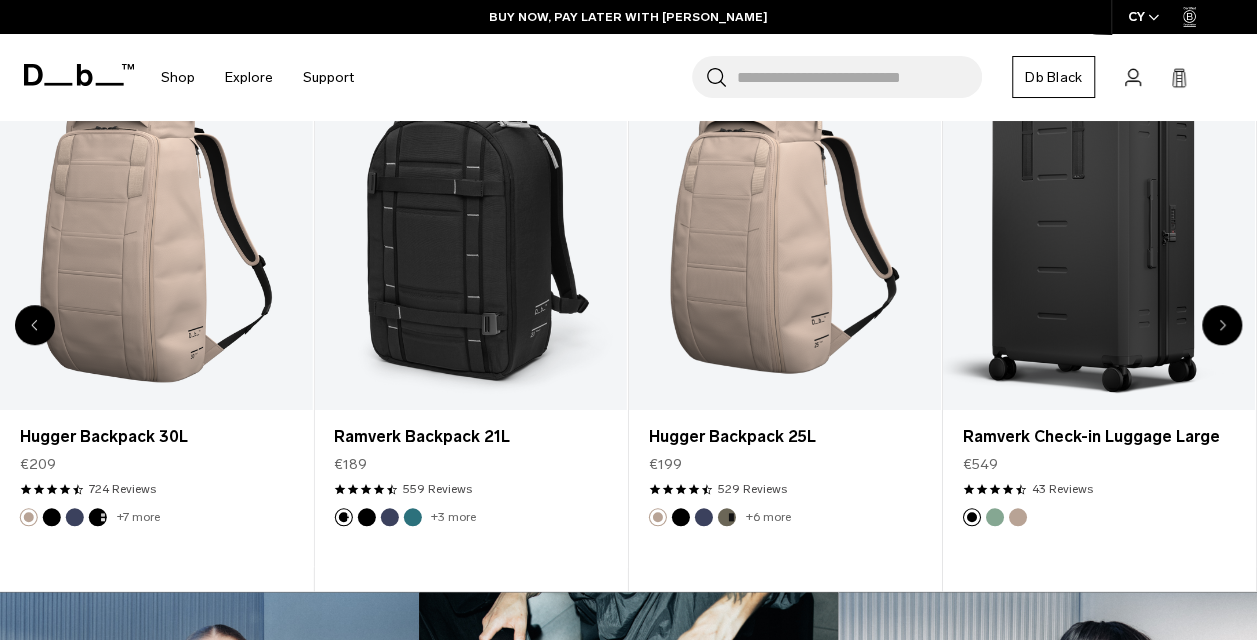 click at bounding box center (1222, 325) 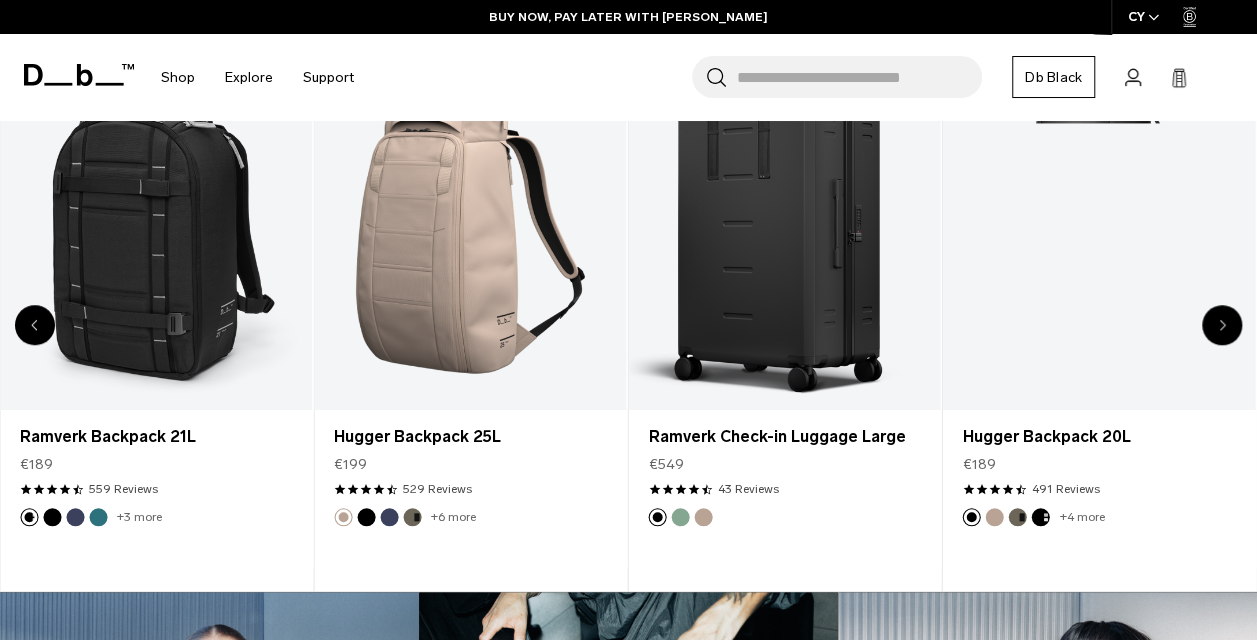 click at bounding box center (1222, 325) 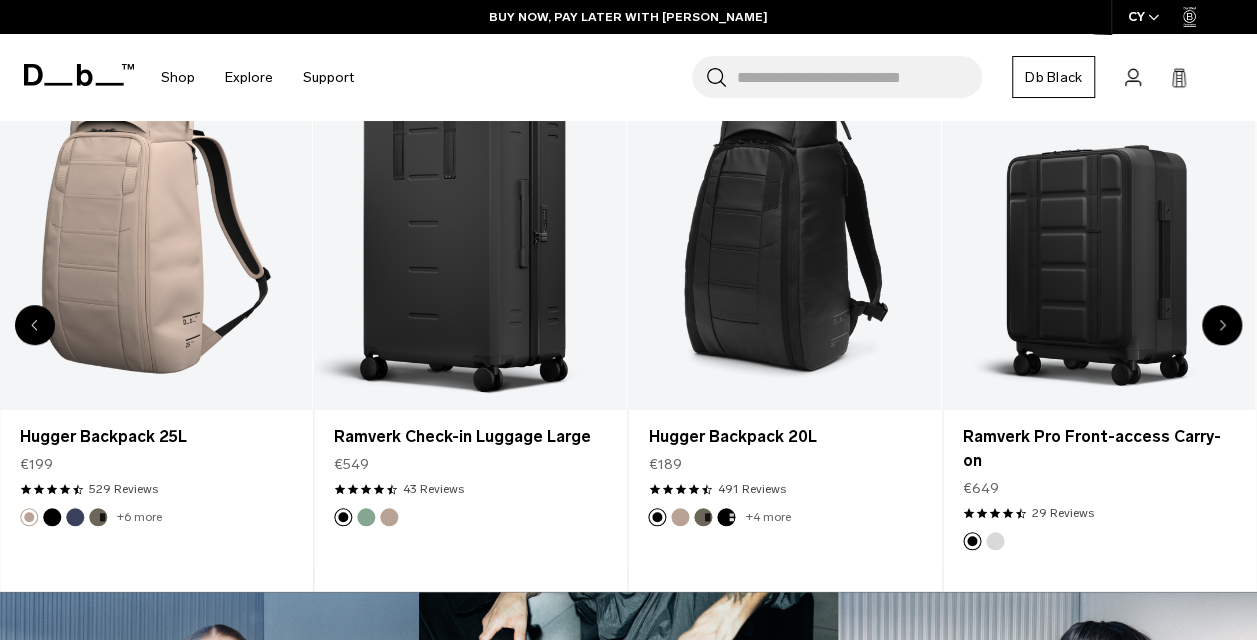 click at bounding box center (1222, 325) 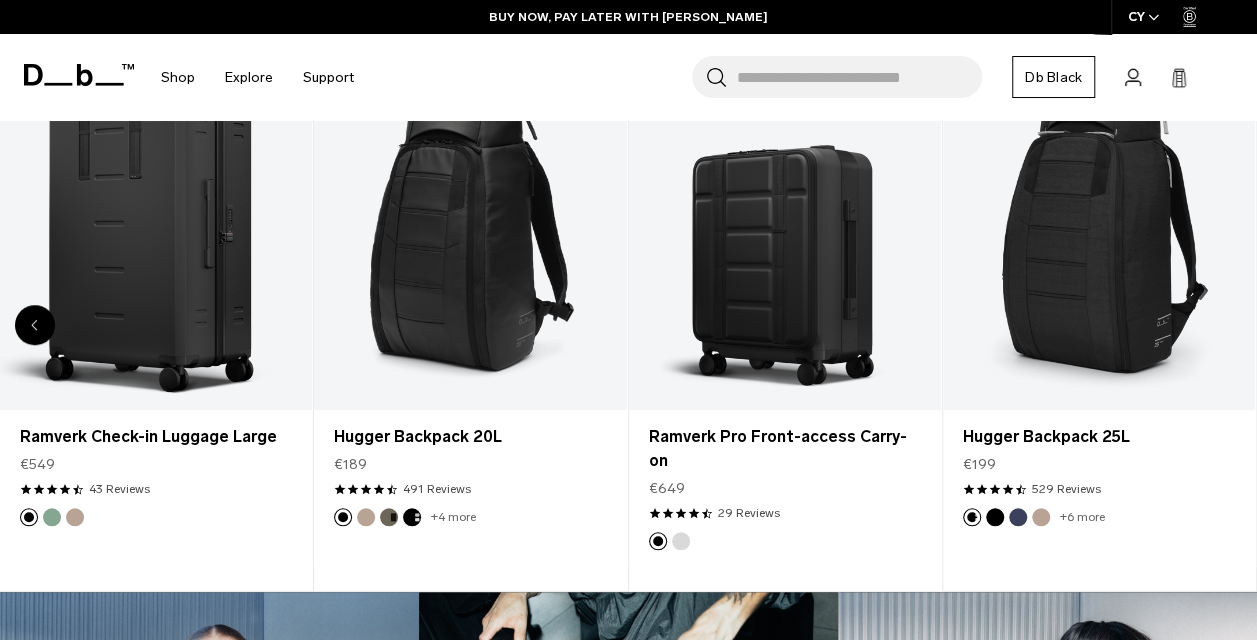 click on "Bestseller
Add to Cart
Hugger Backpack 30L
€209
4.6 star rating      724 Reviews
+7 more
Bestseller
Add to Cart
Hugger Backpack 25L" at bounding box center [628, 327] 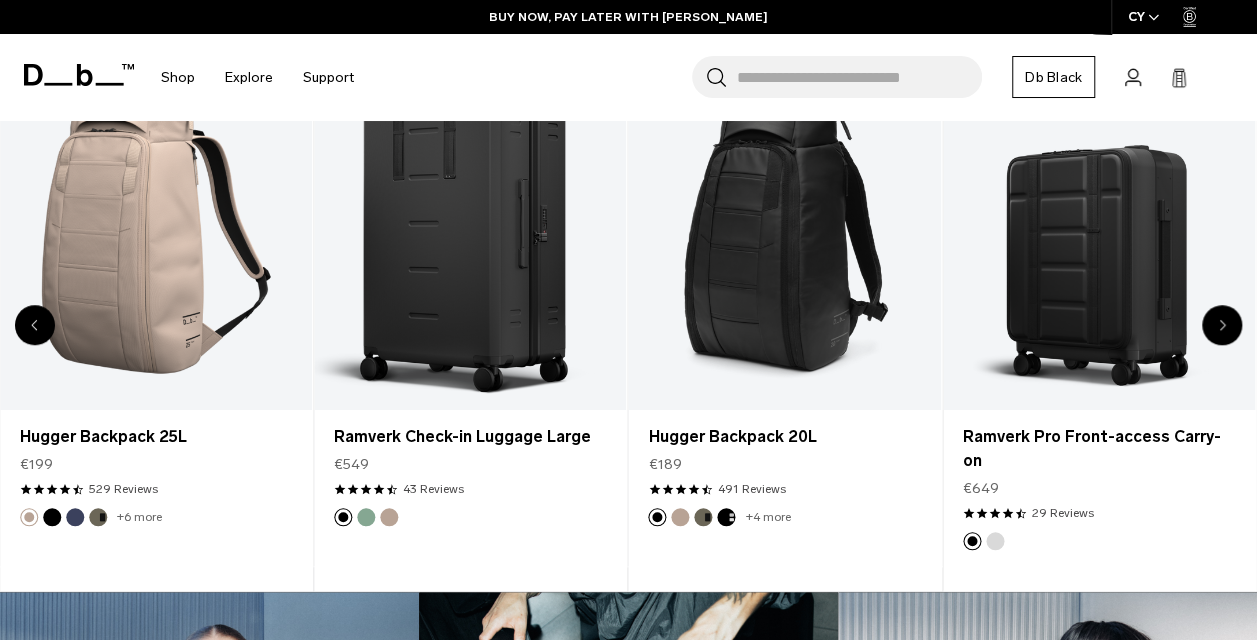 click 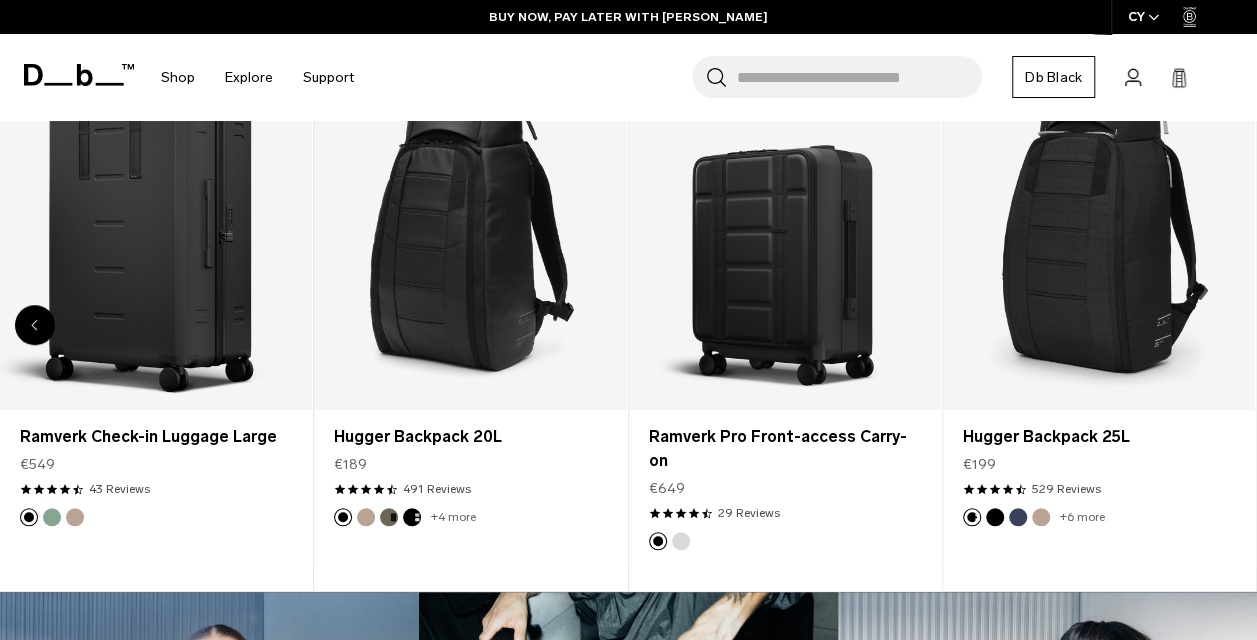 click on "Bestseller
Add to Cart
Hugger Backpack 30L
€209
4.6 star rating      724 Reviews
+7 more
Bestseller
Add to Cart
Hugger Backpack 25L" at bounding box center (628, 327) 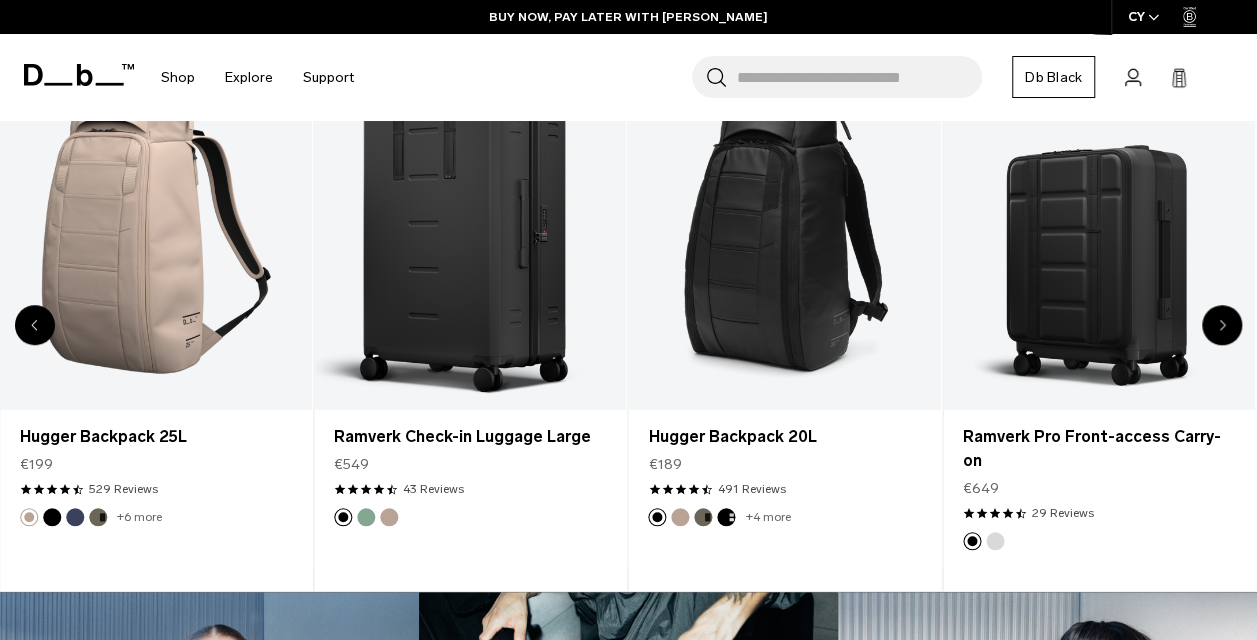 click 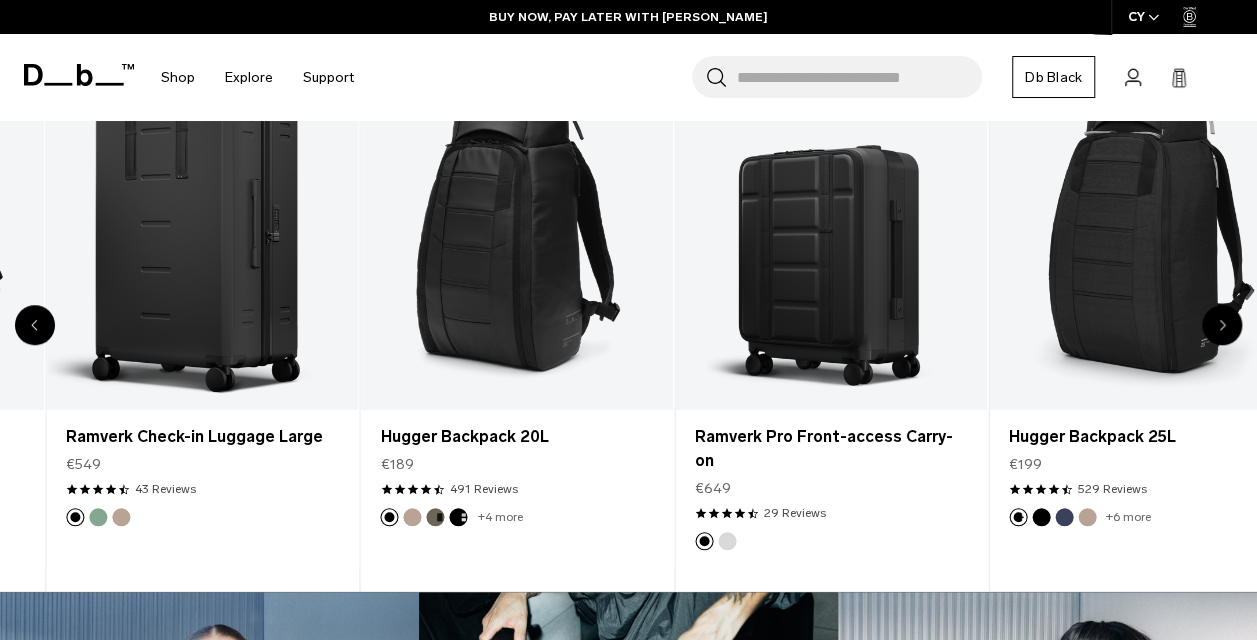click on "Bestseller
Add to Cart
Hugger Backpack 30L
€209
4.6 star rating      724 Reviews
+7 more
Bestseller
Add to Cart
Hugger Backpack 25L" at bounding box center [628, 327] 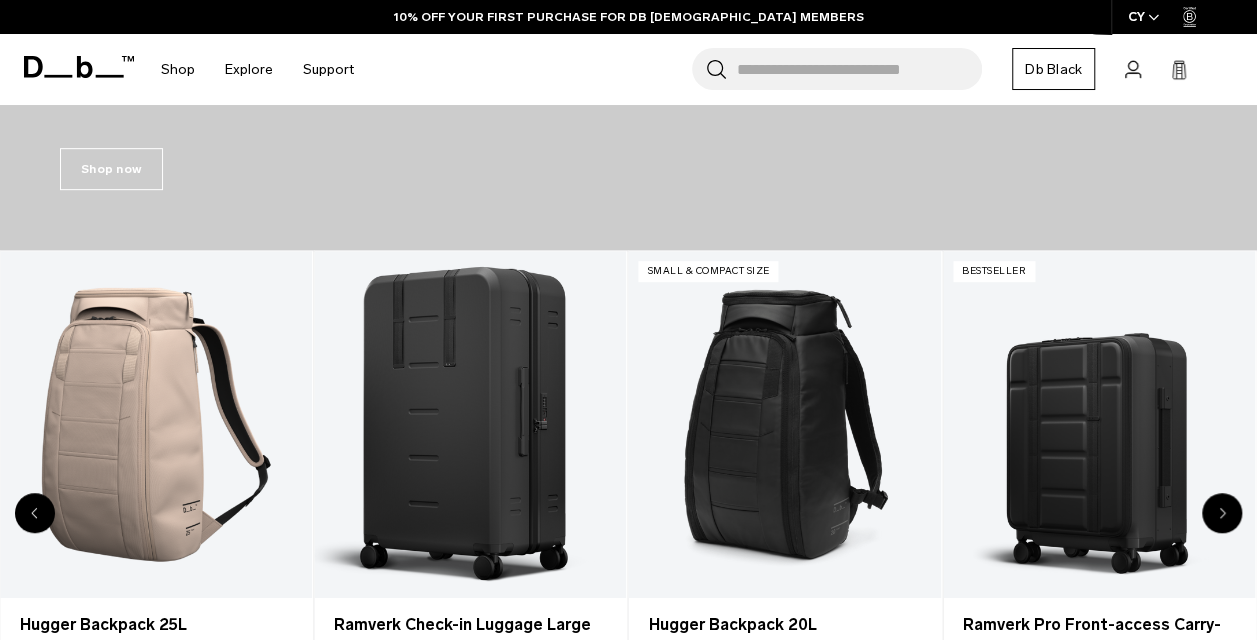 scroll, scrollTop: 384, scrollLeft: 0, axis: vertical 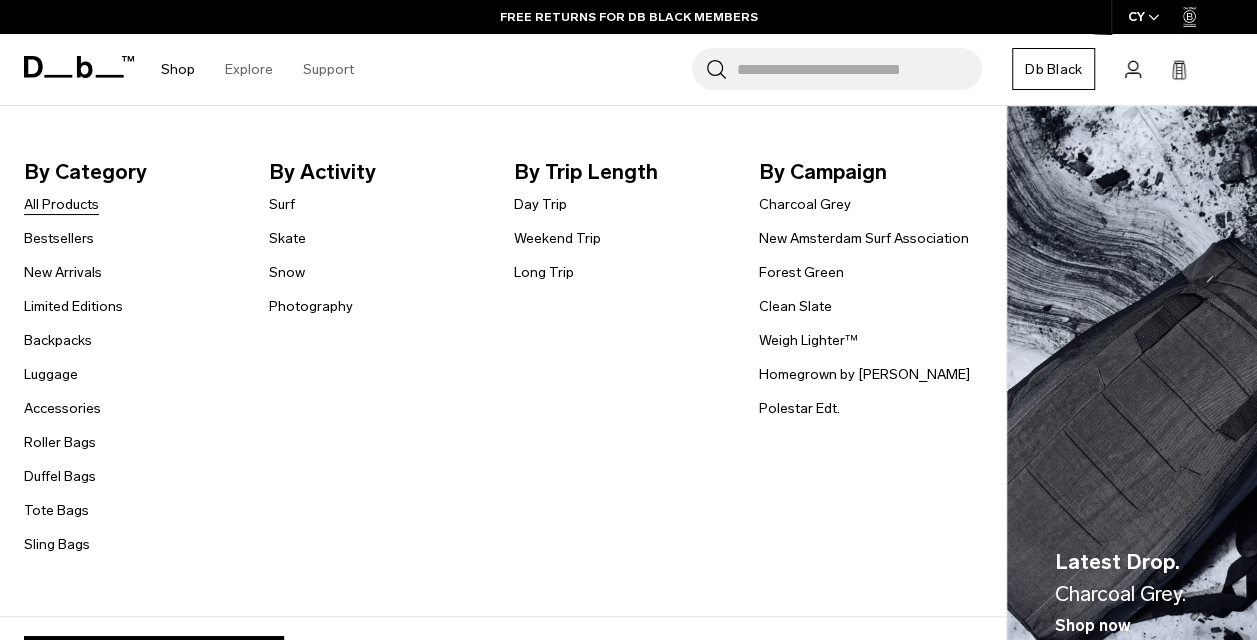 click on "All Products" at bounding box center (61, 204) 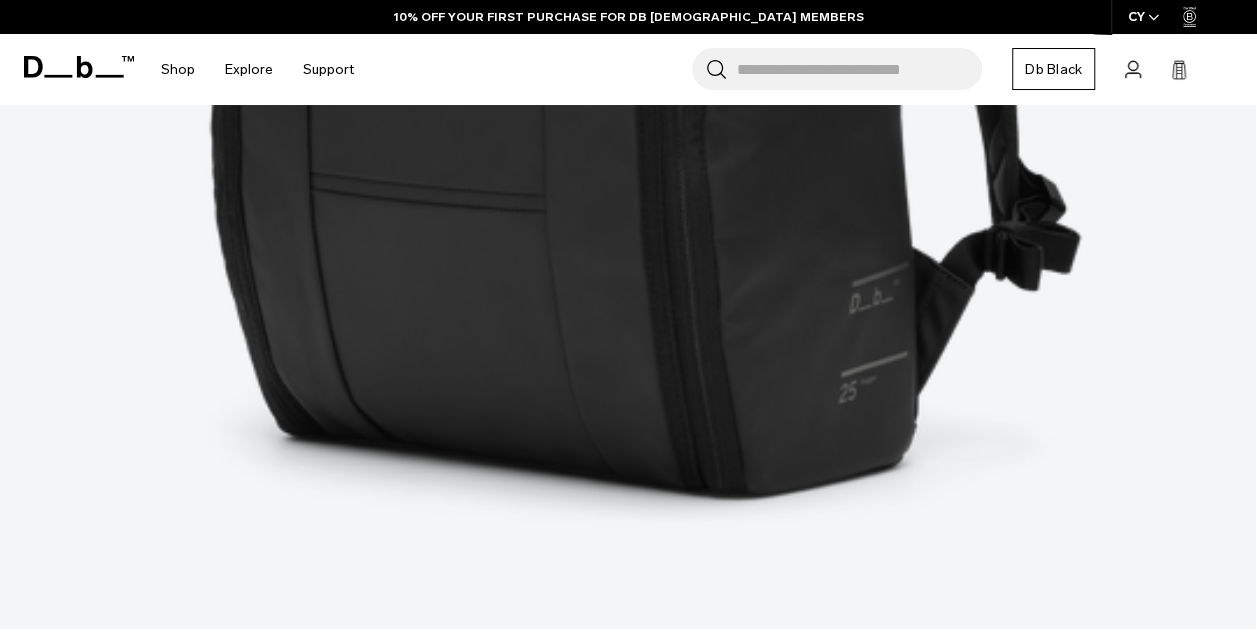 scroll, scrollTop: 1257, scrollLeft: 0, axis: vertical 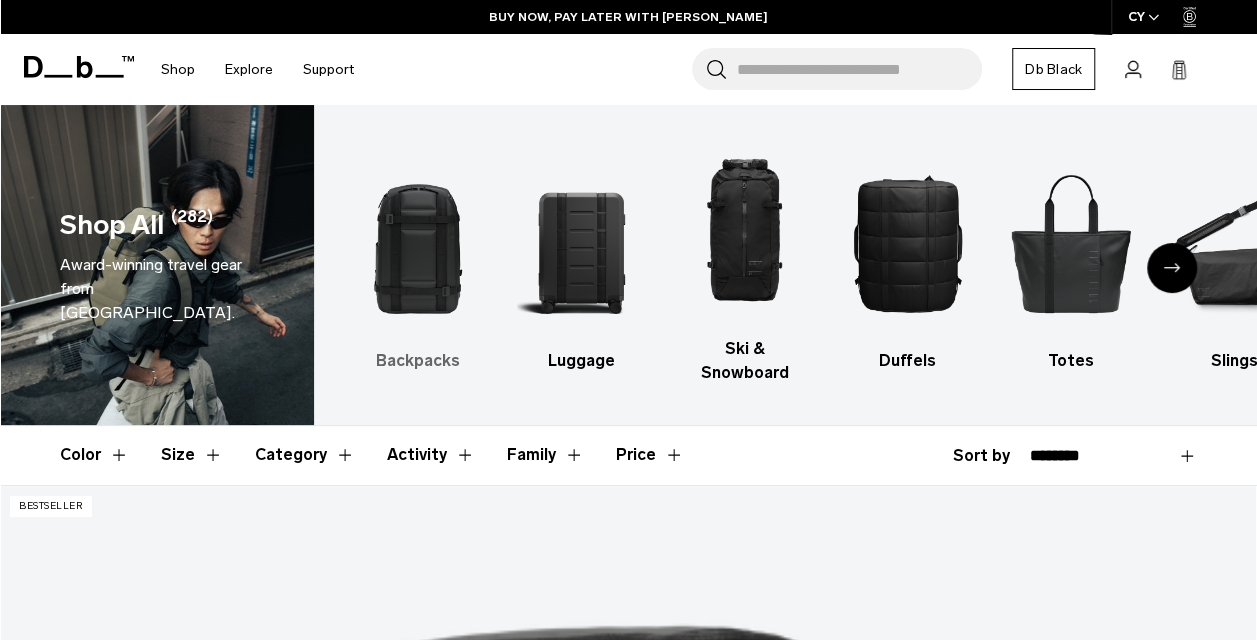click at bounding box center (418, 243) 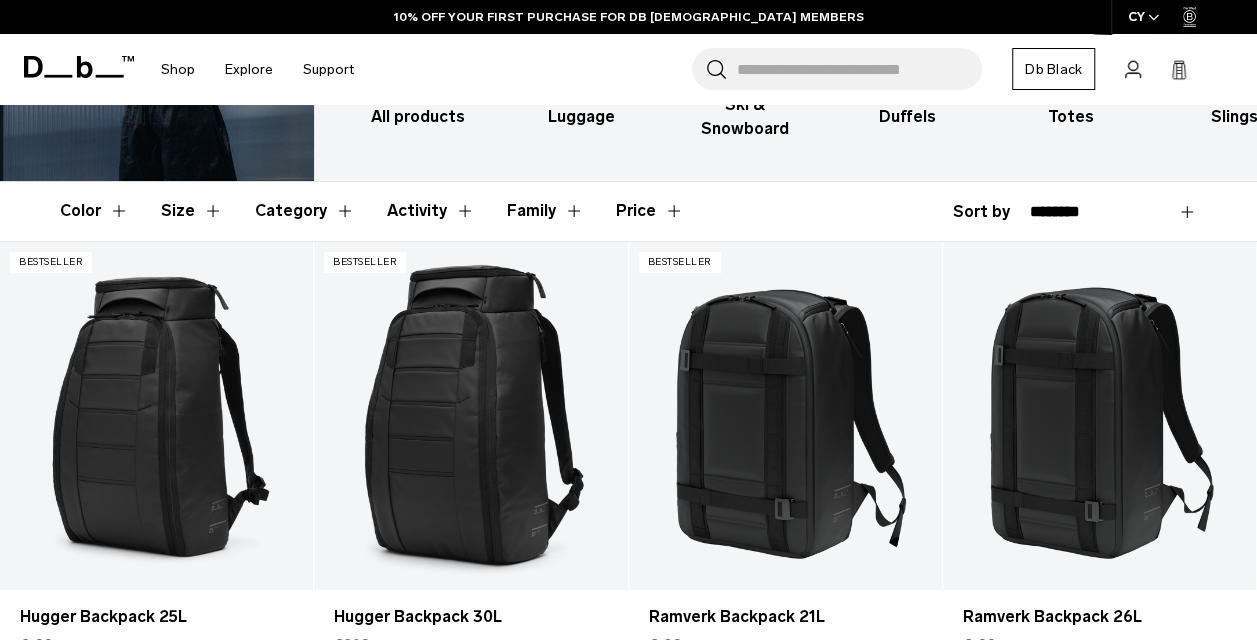 scroll, scrollTop: 236, scrollLeft: 0, axis: vertical 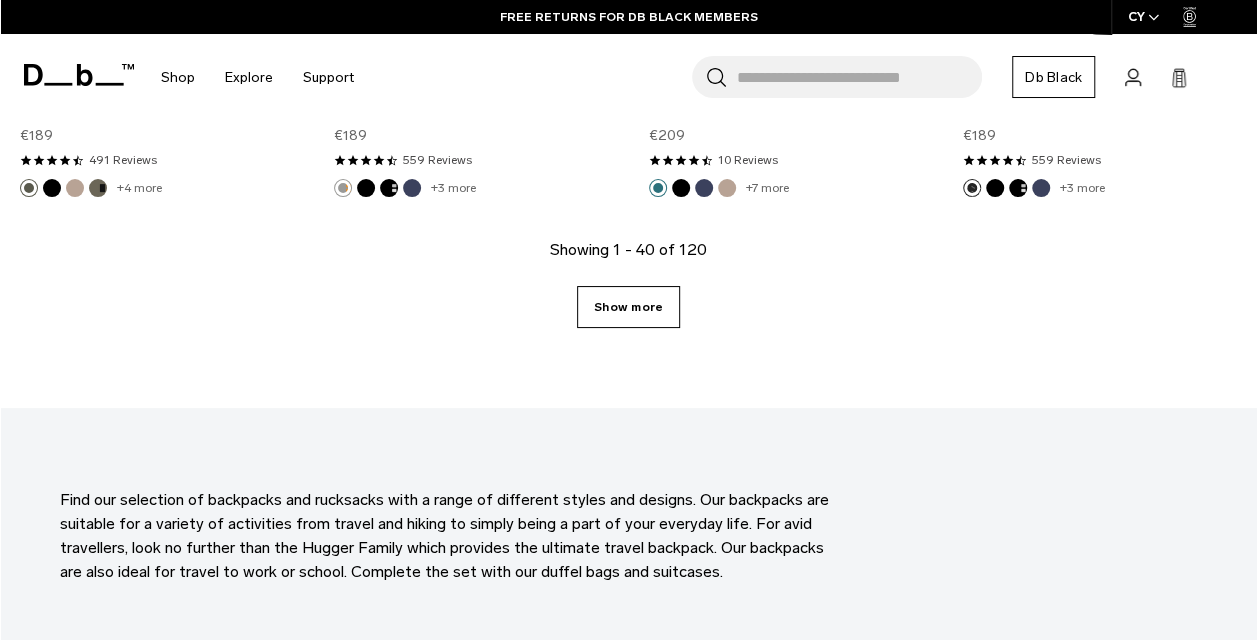 click on "Show more" at bounding box center (628, 307) 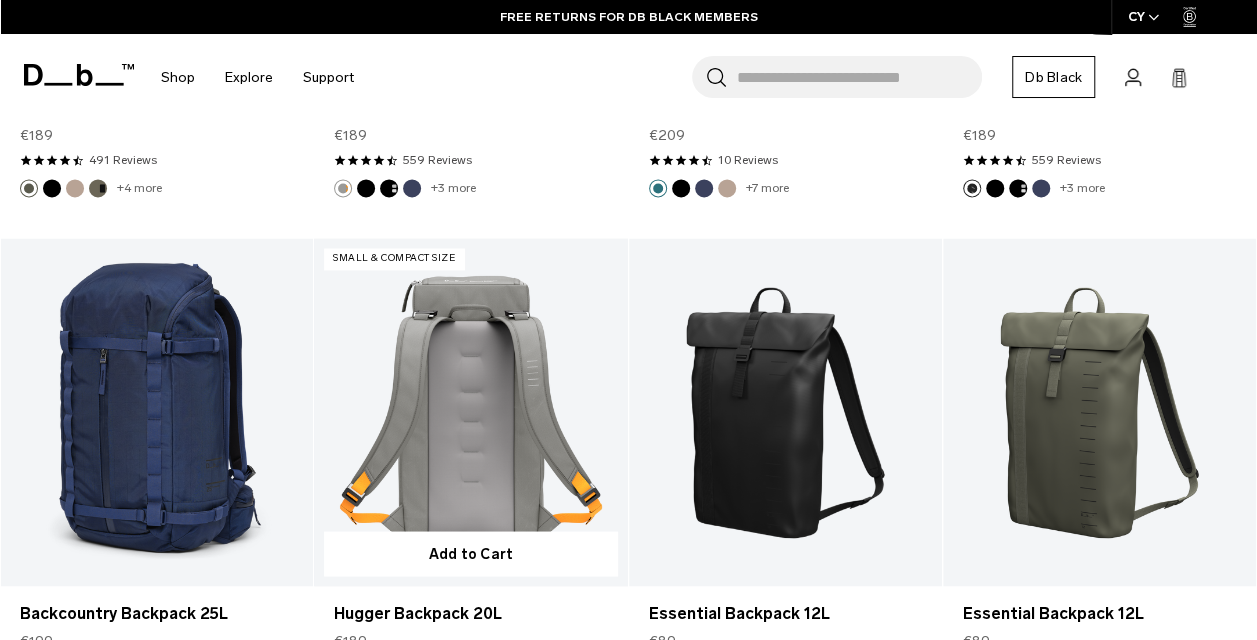 scroll, scrollTop: 5453, scrollLeft: 0, axis: vertical 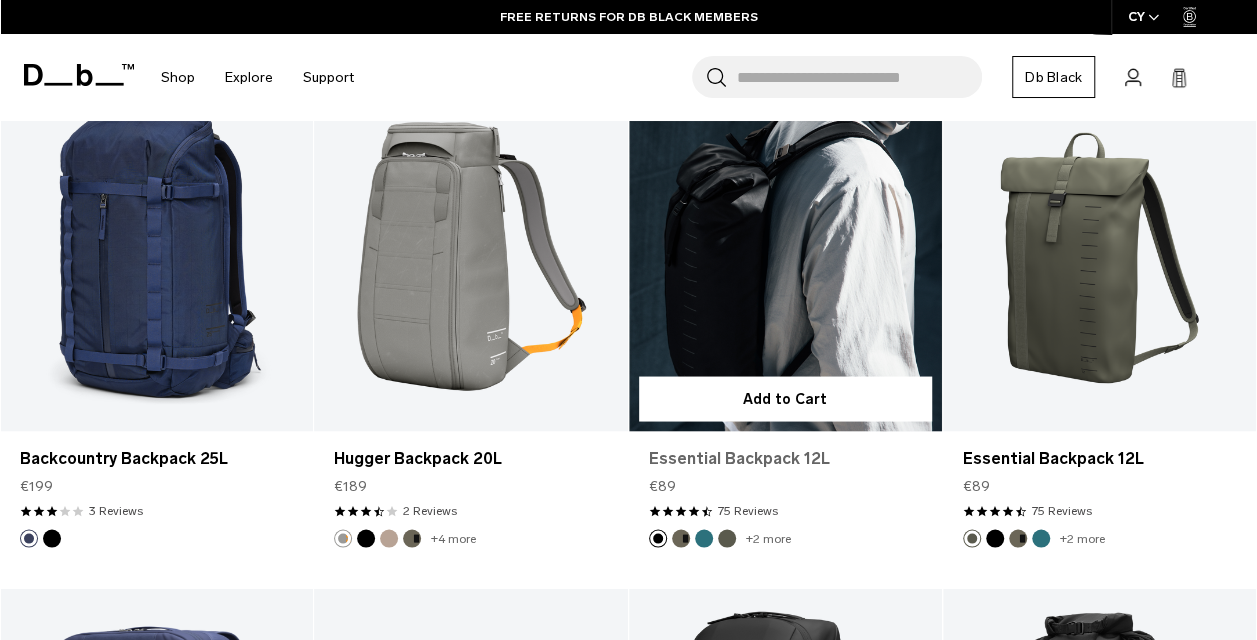 click on "Essential Backpack 12L" at bounding box center [785, 458] 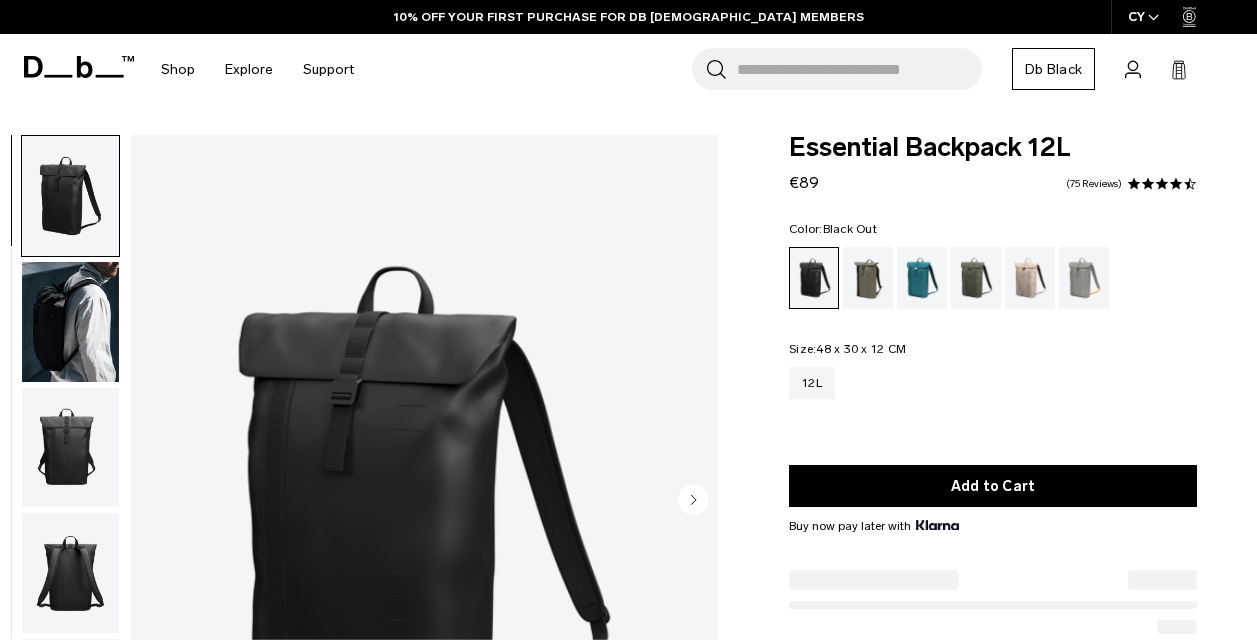 scroll, scrollTop: 0, scrollLeft: 0, axis: both 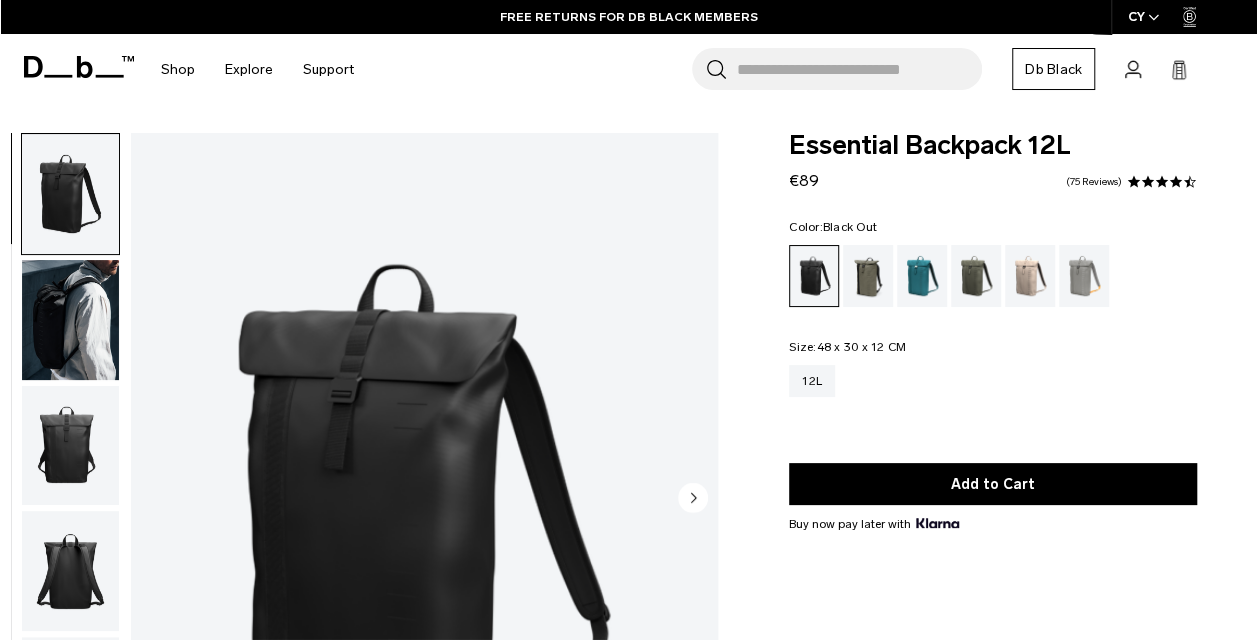 click at bounding box center (70, 320) 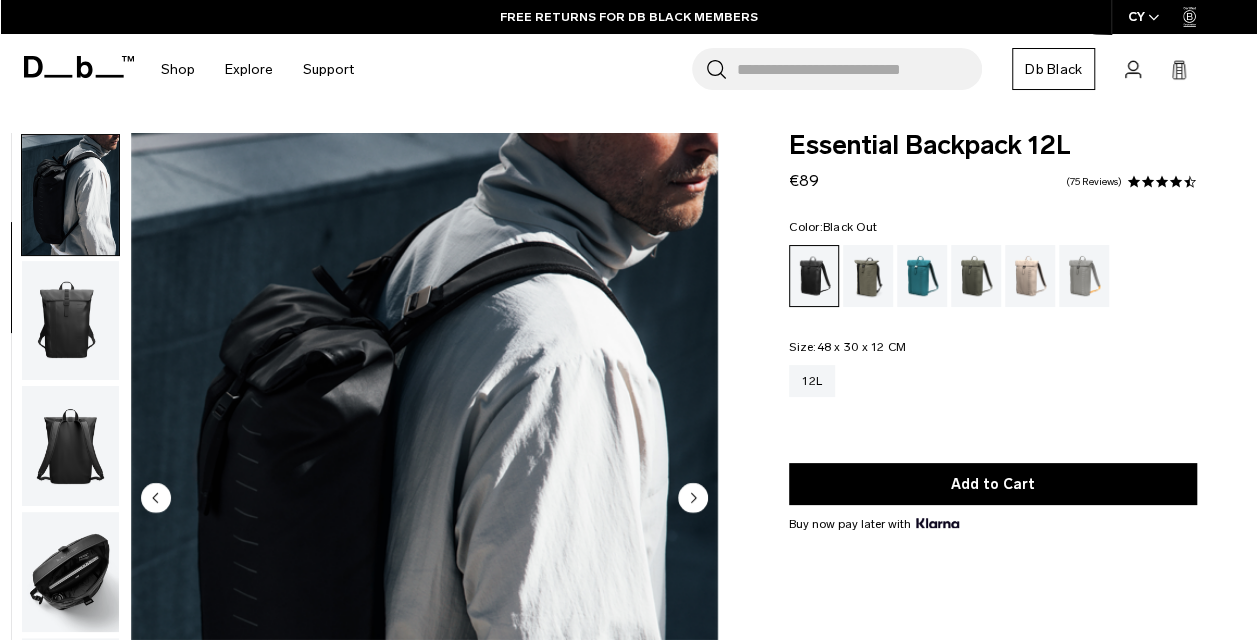 scroll, scrollTop: 126, scrollLeft: 0, axis: vertical 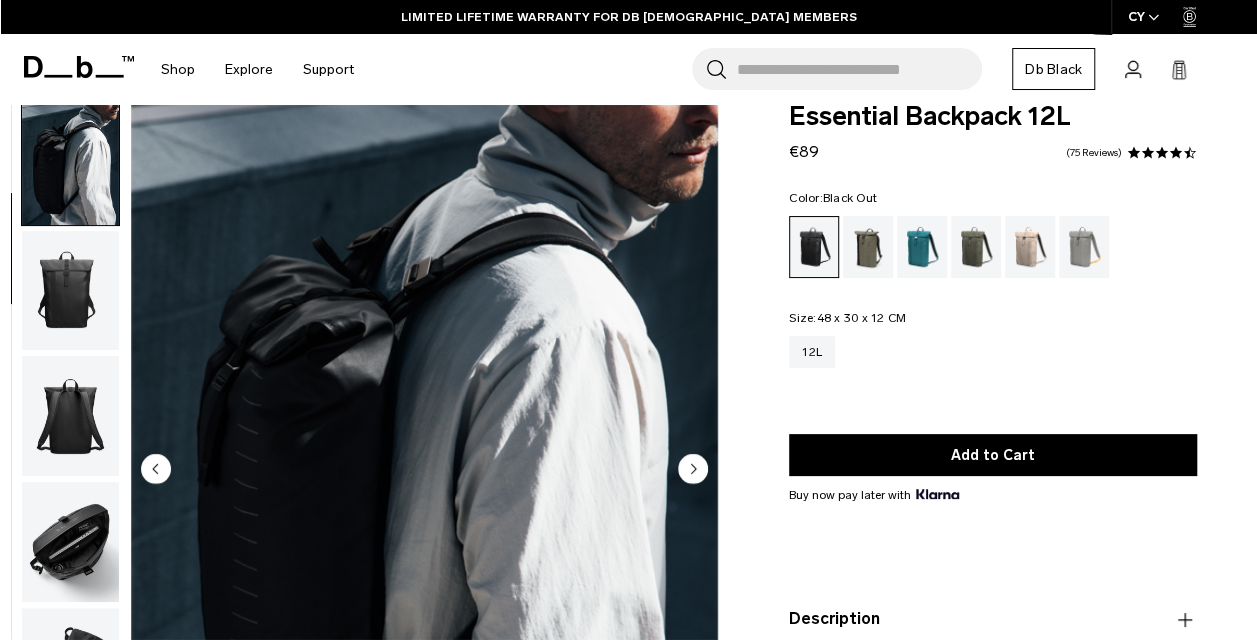 click at bounding box center (70, 416) 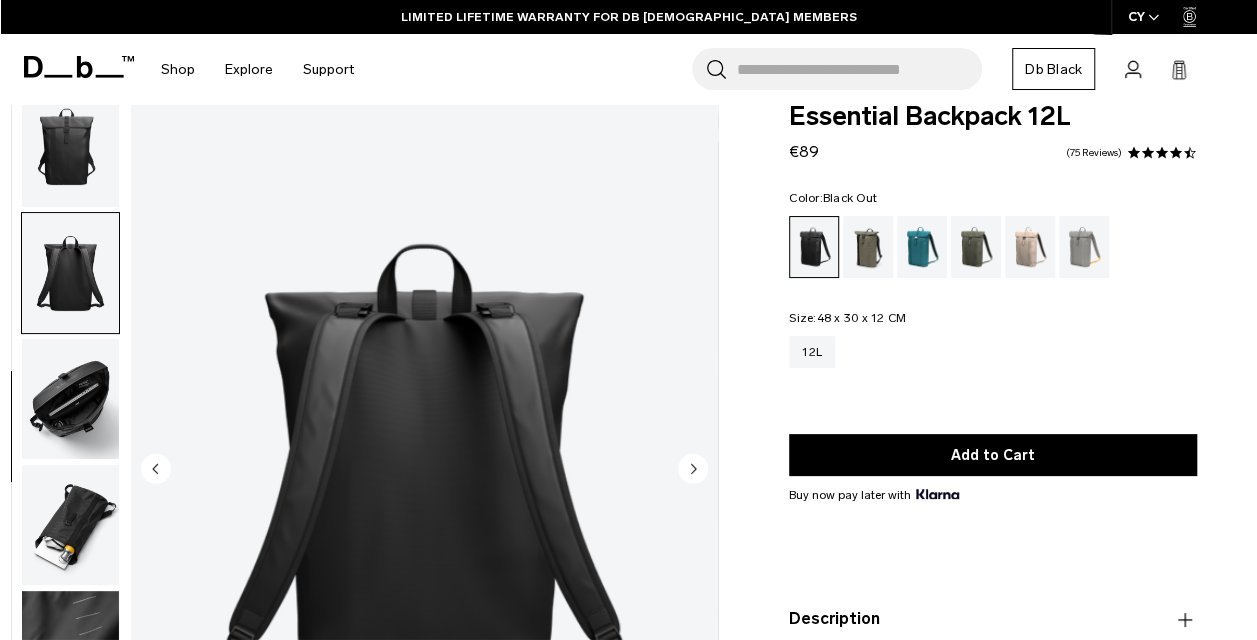 scroll, scrollTop: 270, scrollLeft: 0, axis: vertical 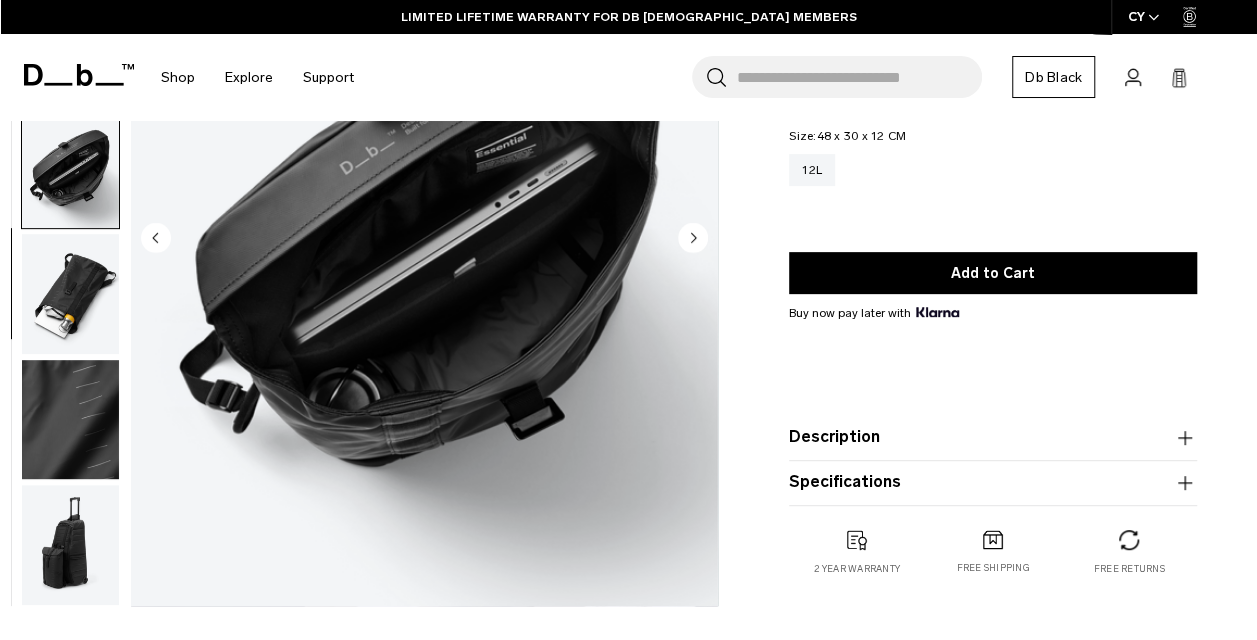 click at bounding box center [70, 294] 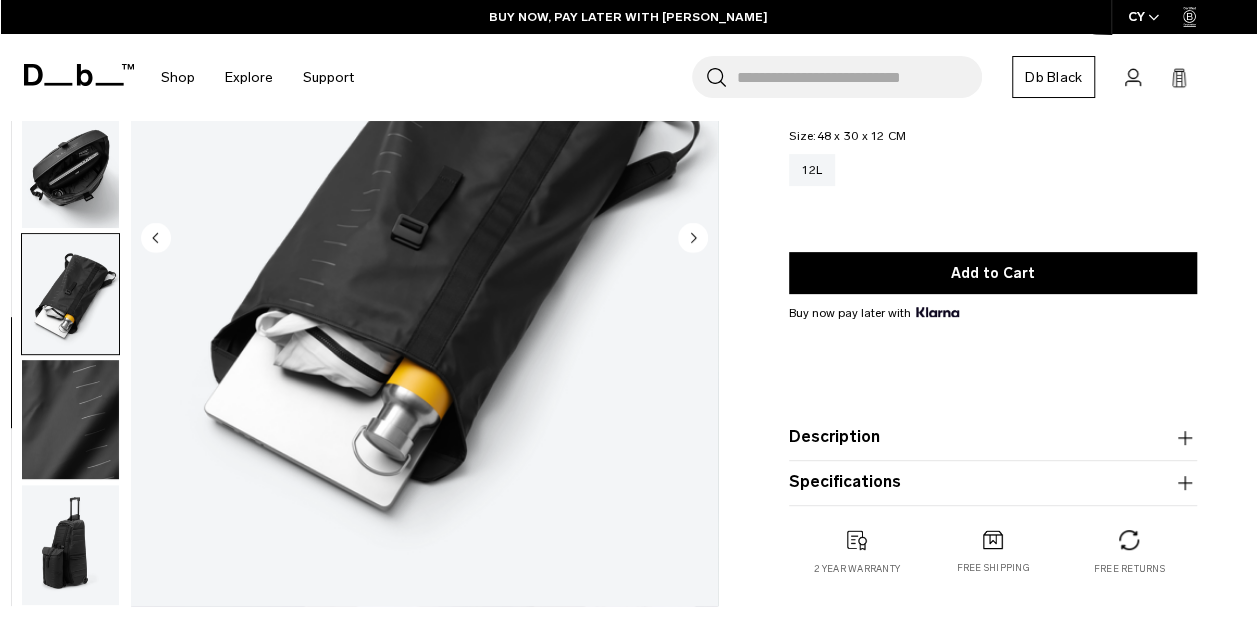 scroll, scrollTop: 0, scrollLeft: 0, axis: both 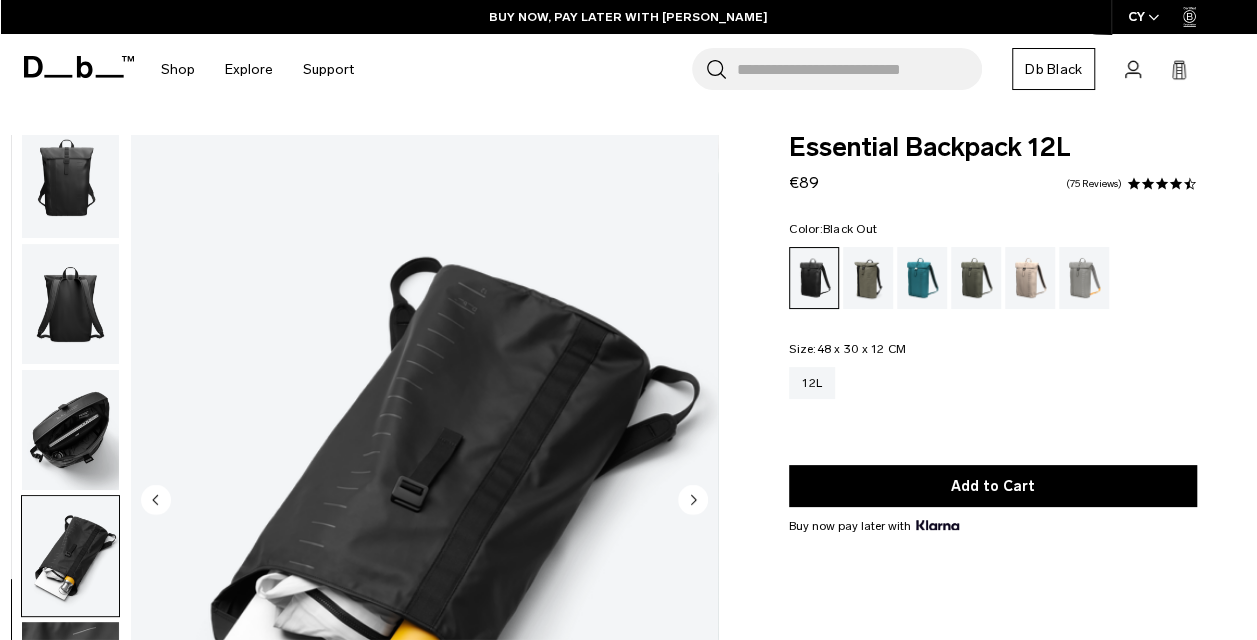 click at bounding box center [70, 179] 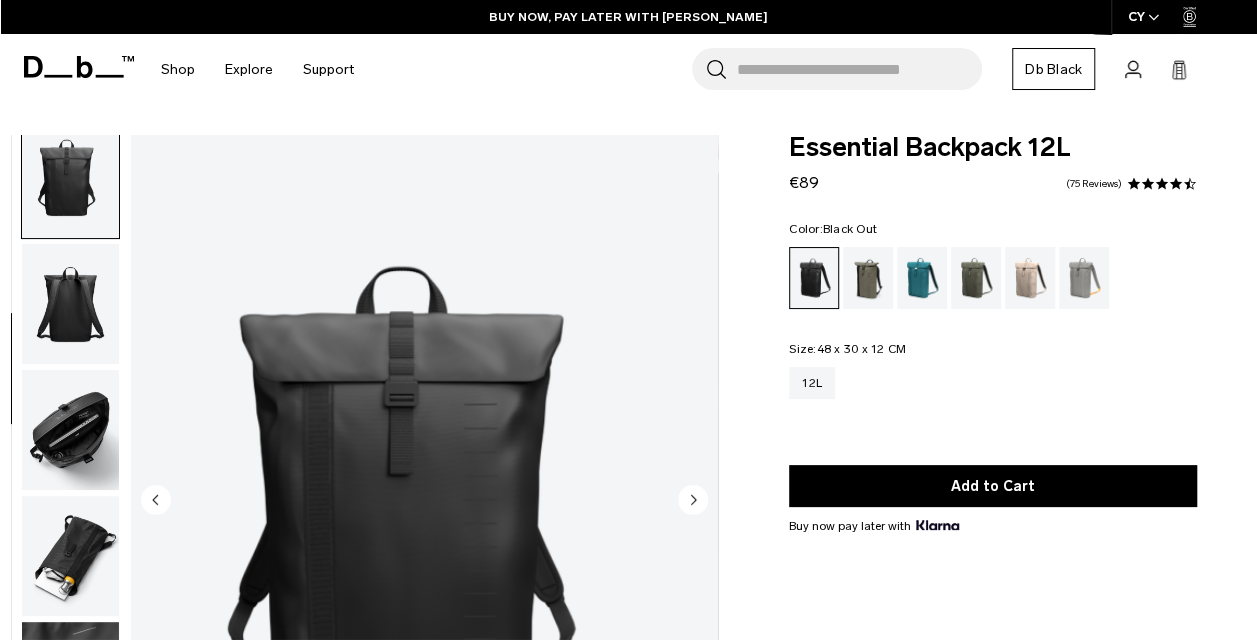 scroll, scrollTop: 252, scrollLeft: 0, axis: vertical 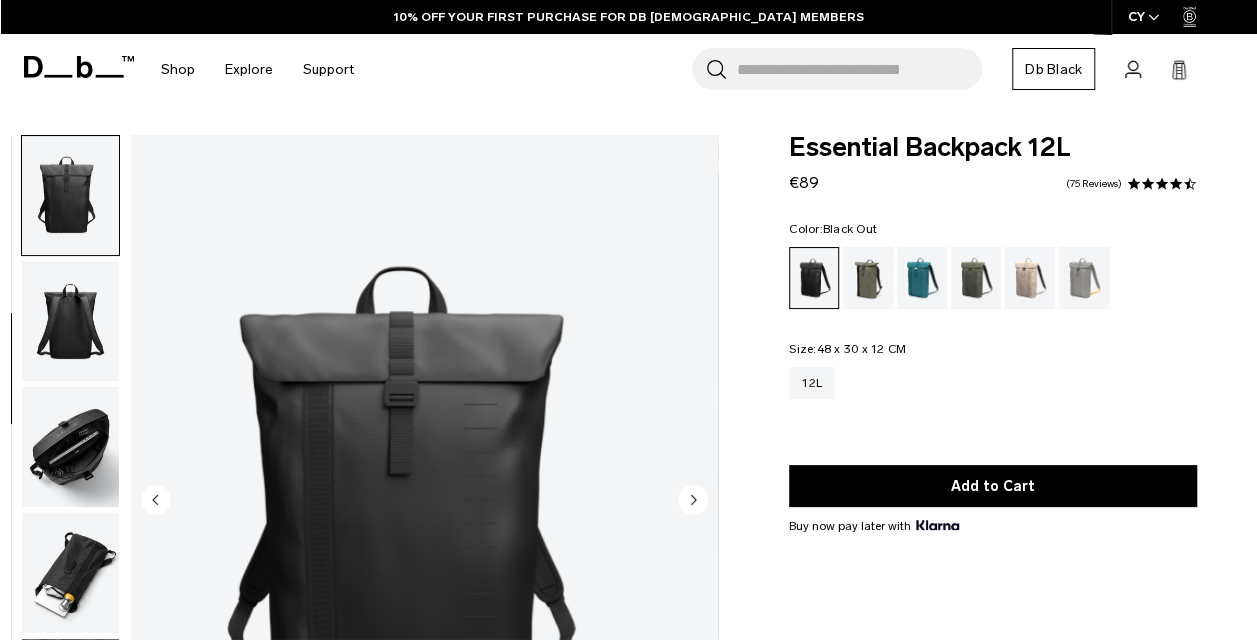click at bounding box center [70, 321] 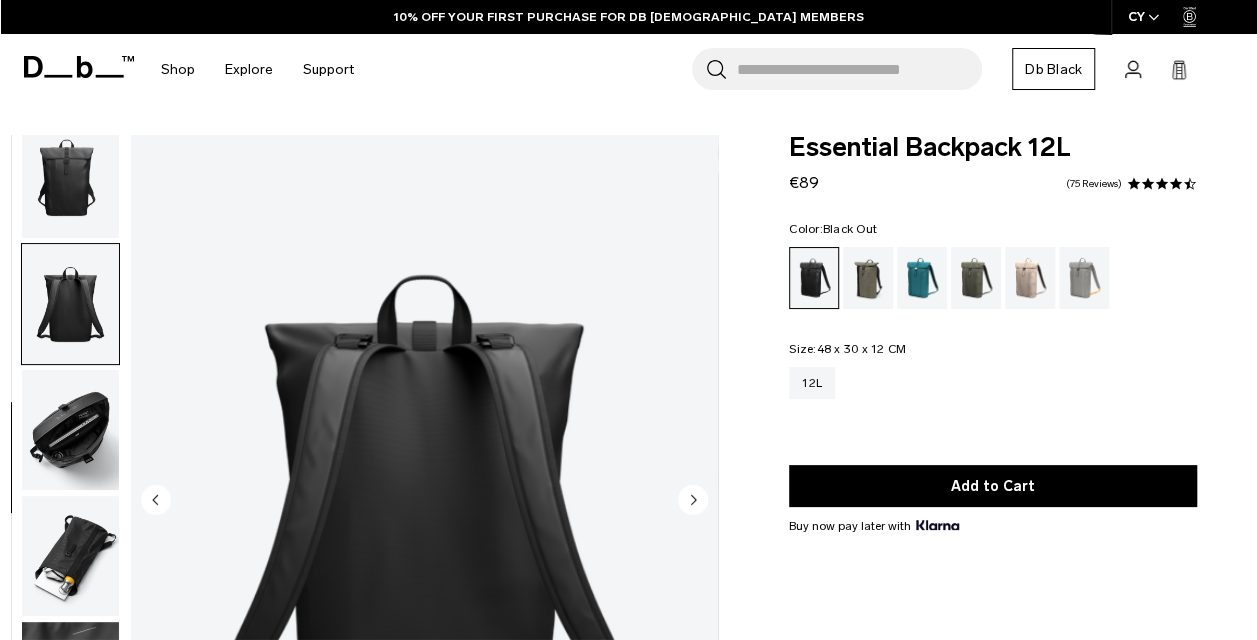 click at bounding box center [70, 430] 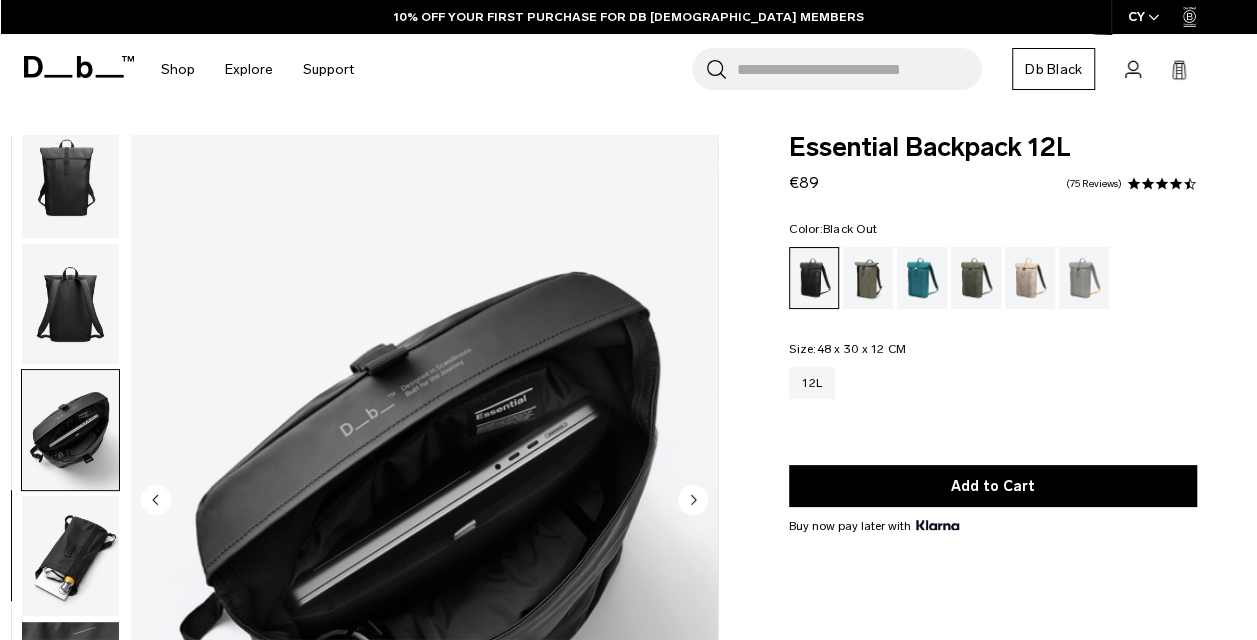 click at bounding box center [70, 556] 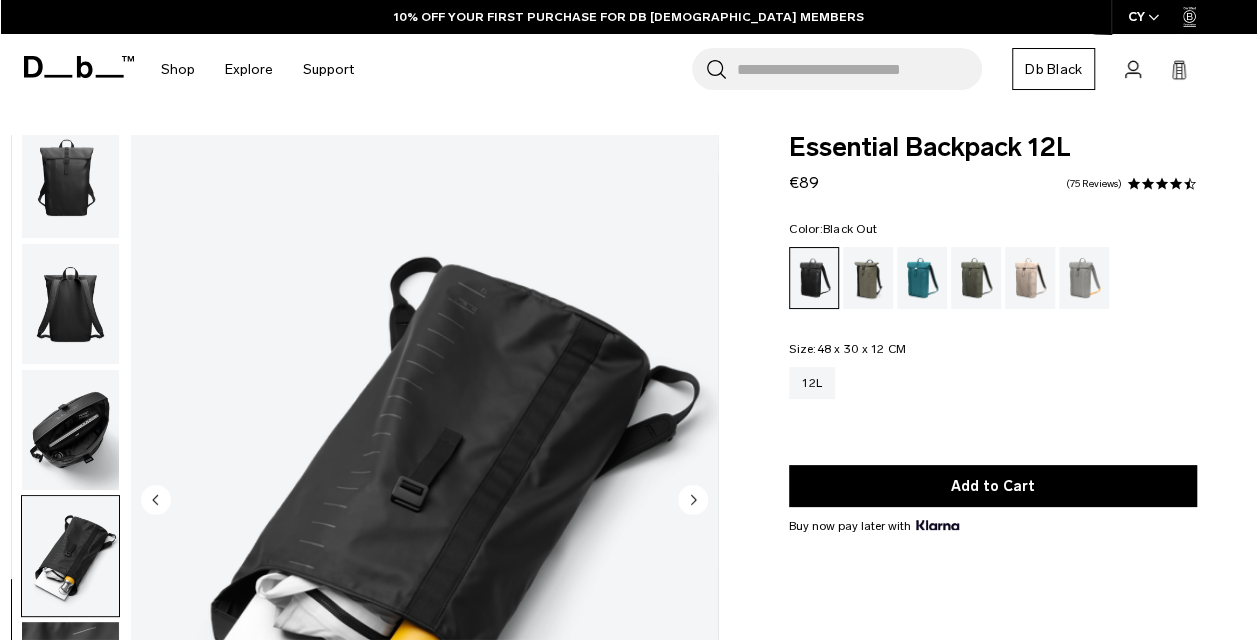 scroll, scrollTop: 382, scrollLeft: 0, axis: vertical 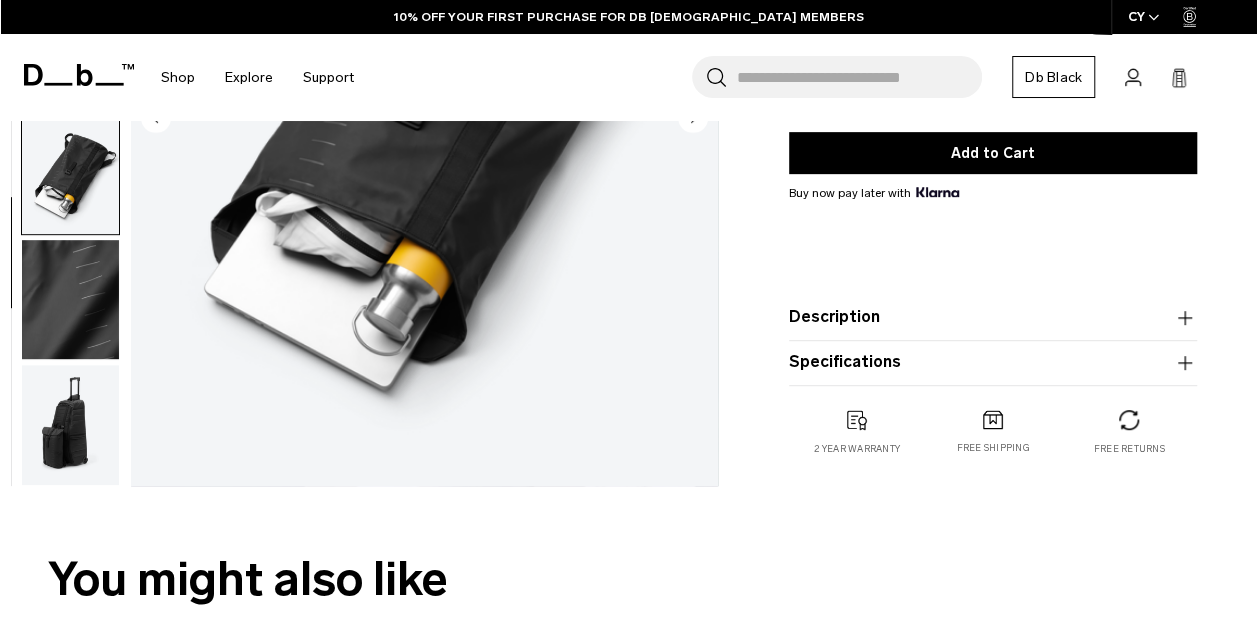 click at bounding box center (70, 300) 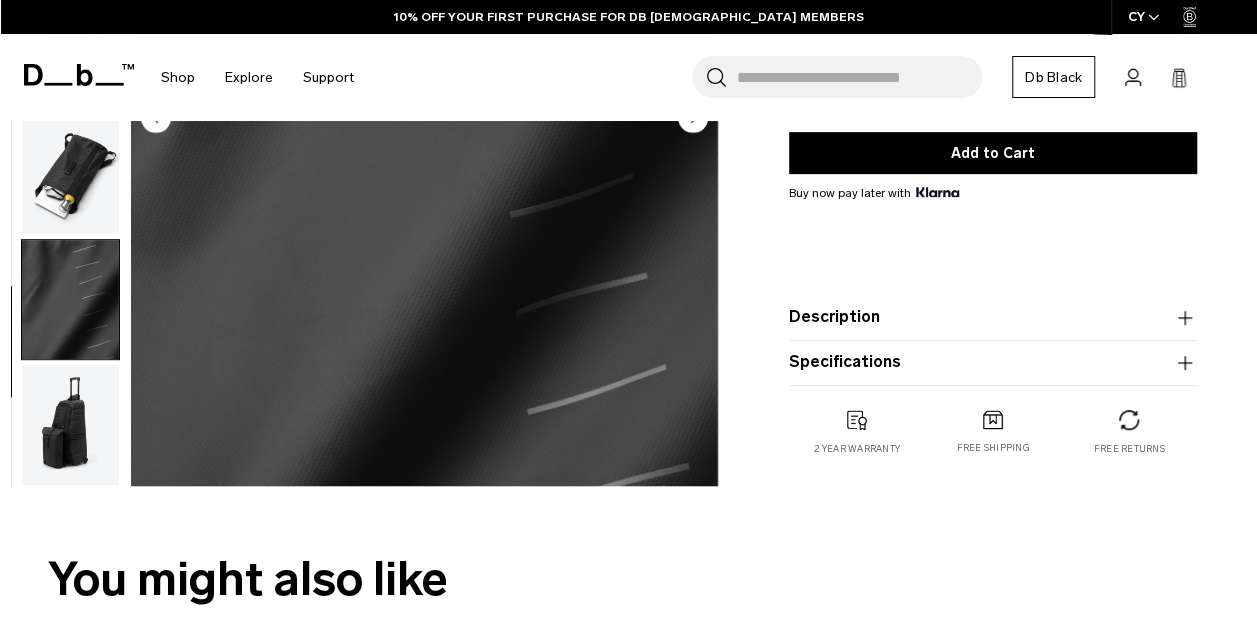 scroll, scrollTop: 0, scrollLeft: 0, axis: both 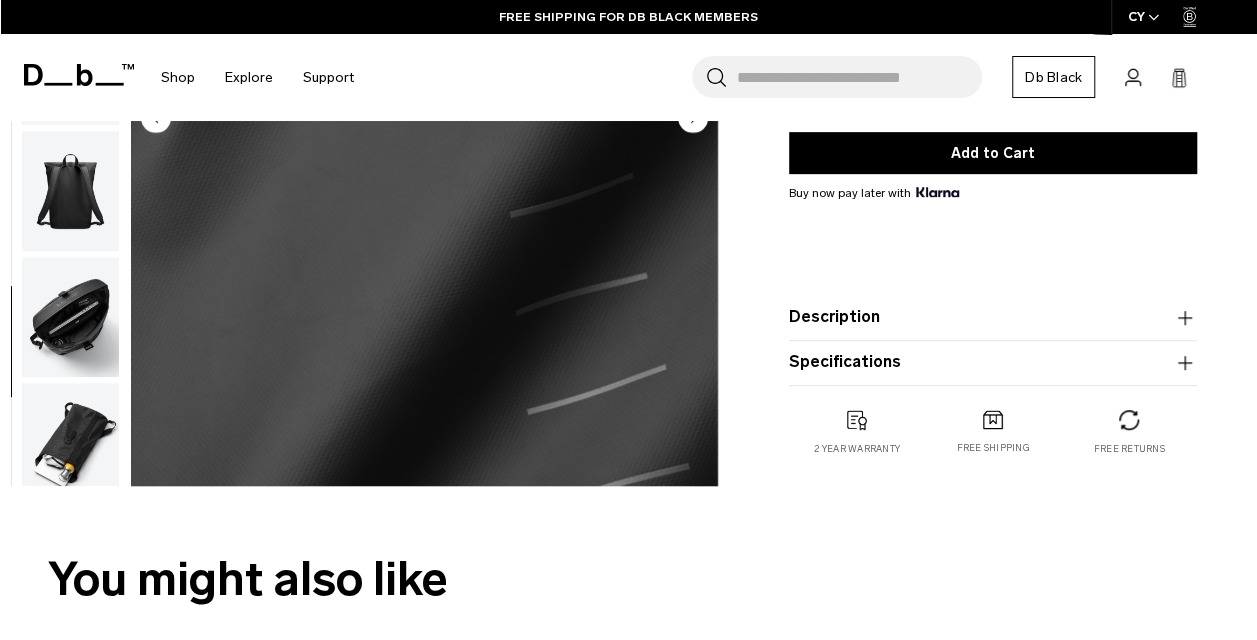 click at bounding box center [70, 191] 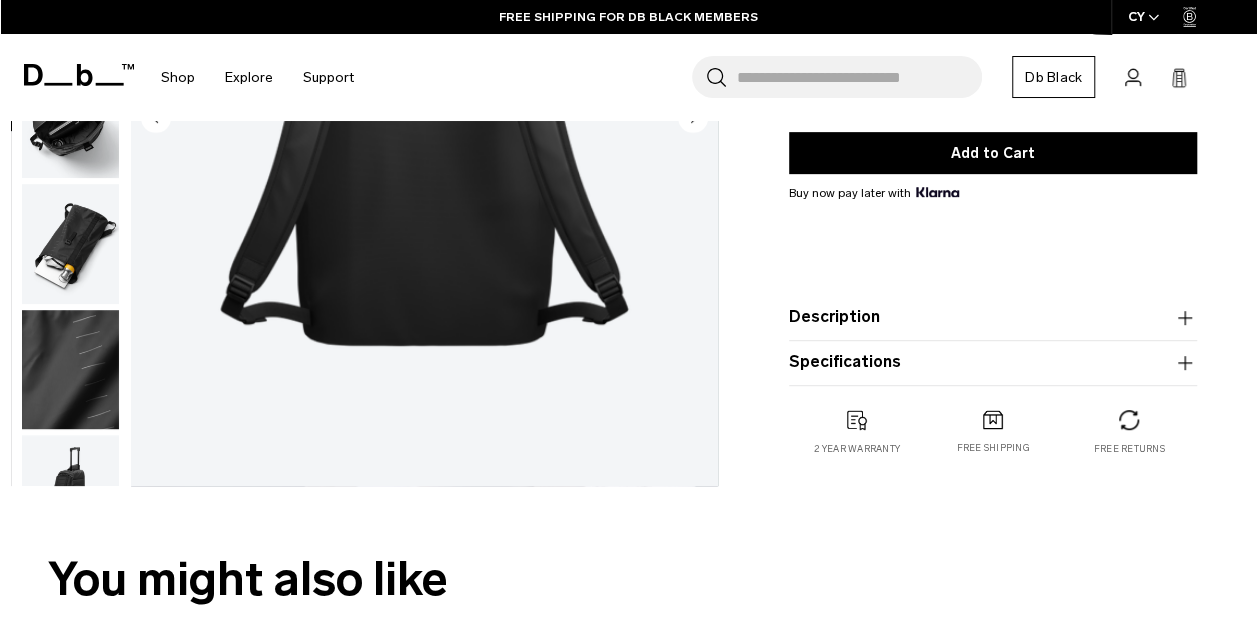 scroll, scrollTop: 270, scrollLeft: 0, axis: vertical 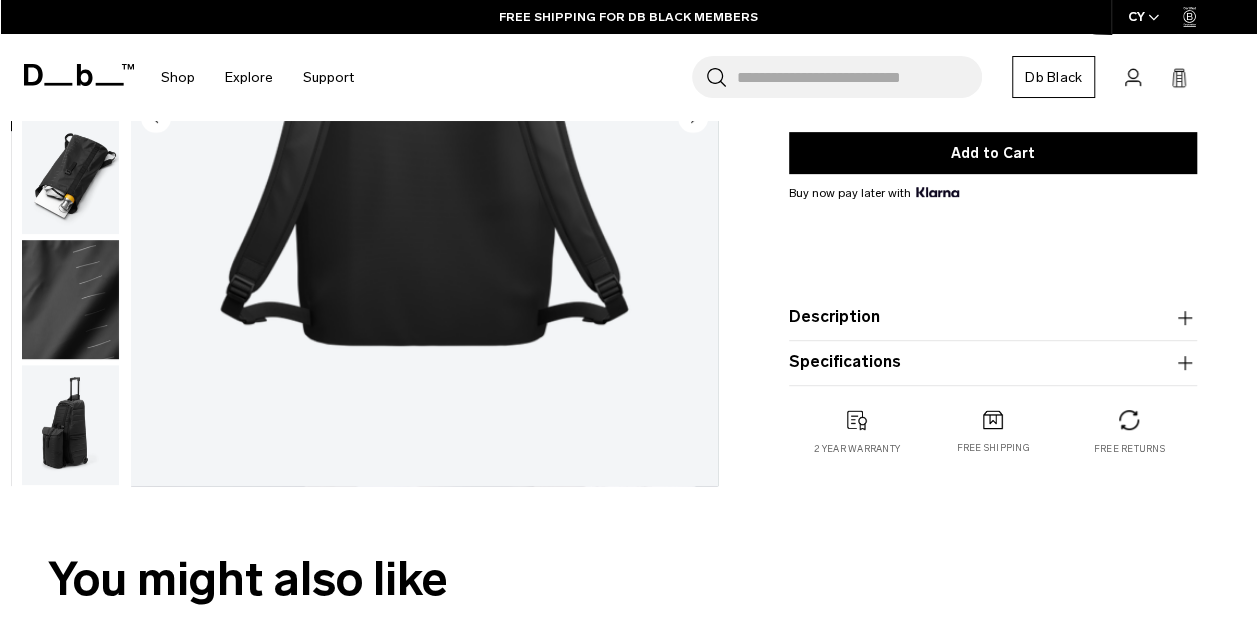 click at bounding box center [70, 174] 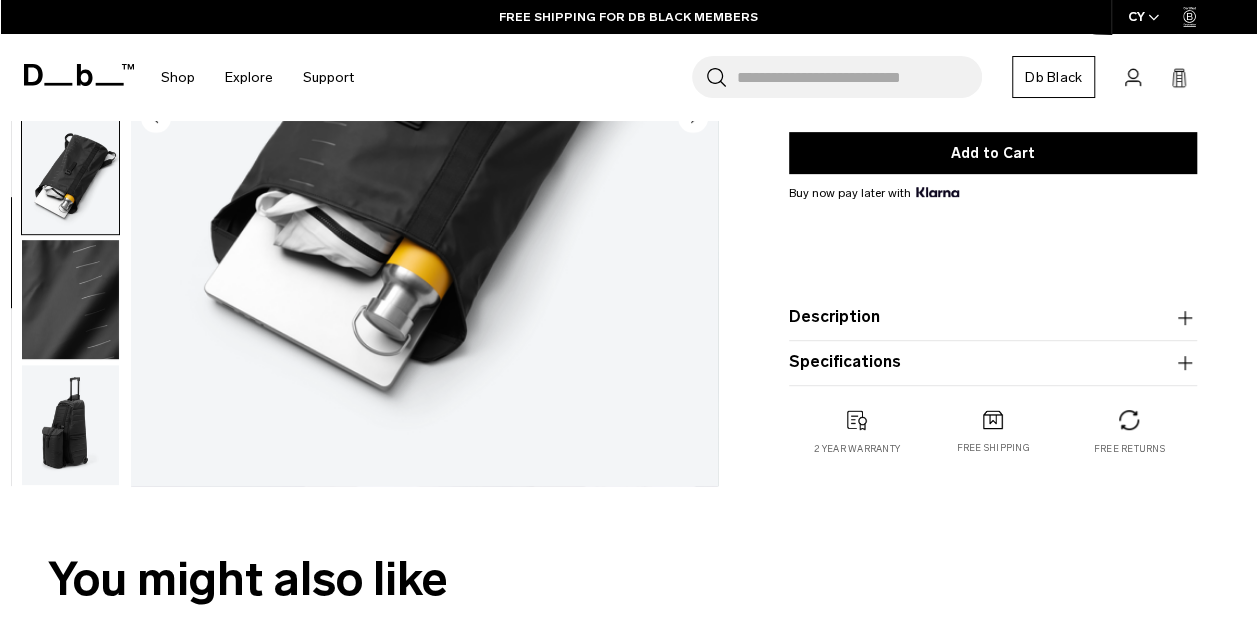 click at bounding box center (70, 300) 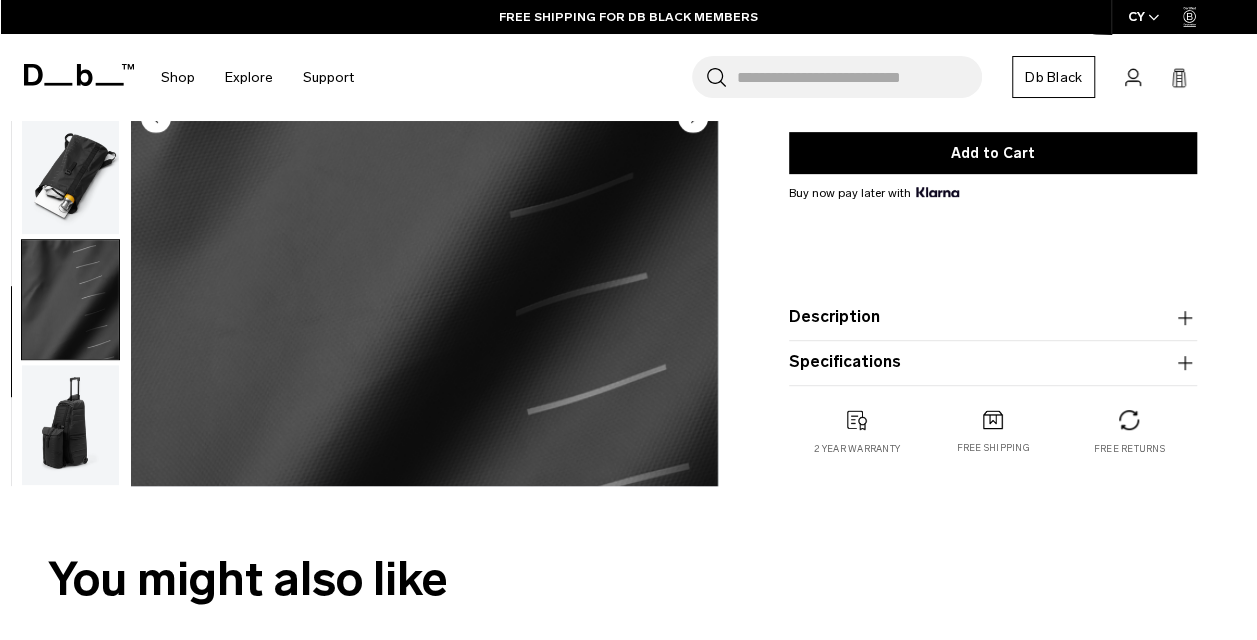 click at bounding box center (70, 425) 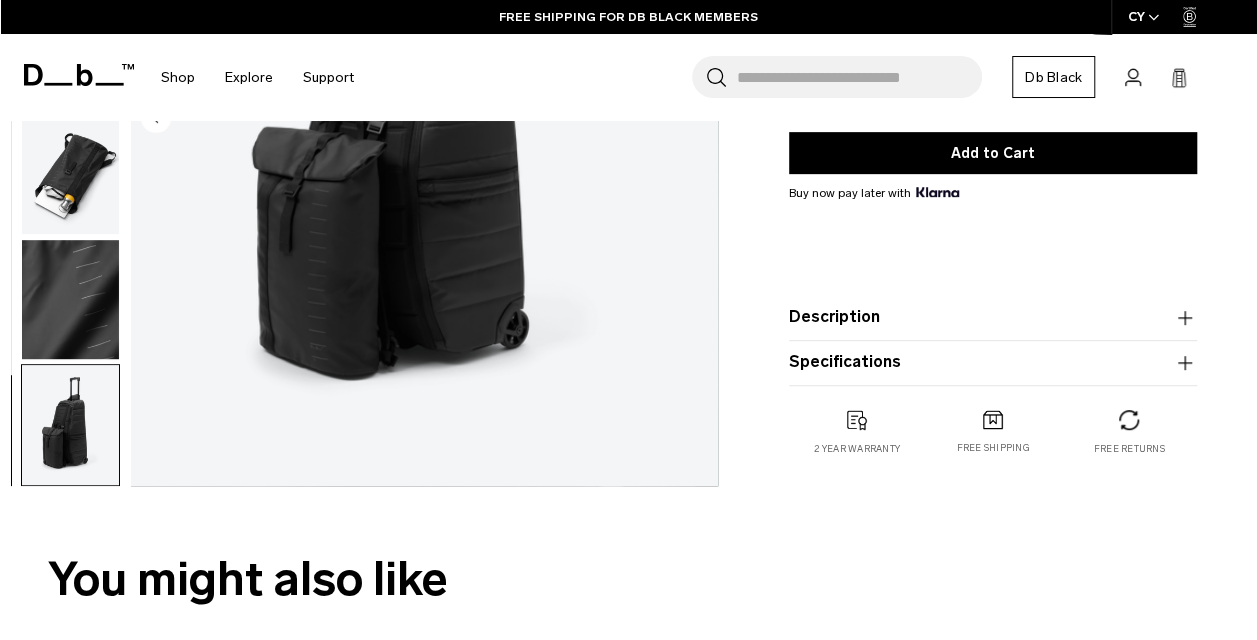 scroll, scrollTop: 0, scrollLeft: 0, axis: both 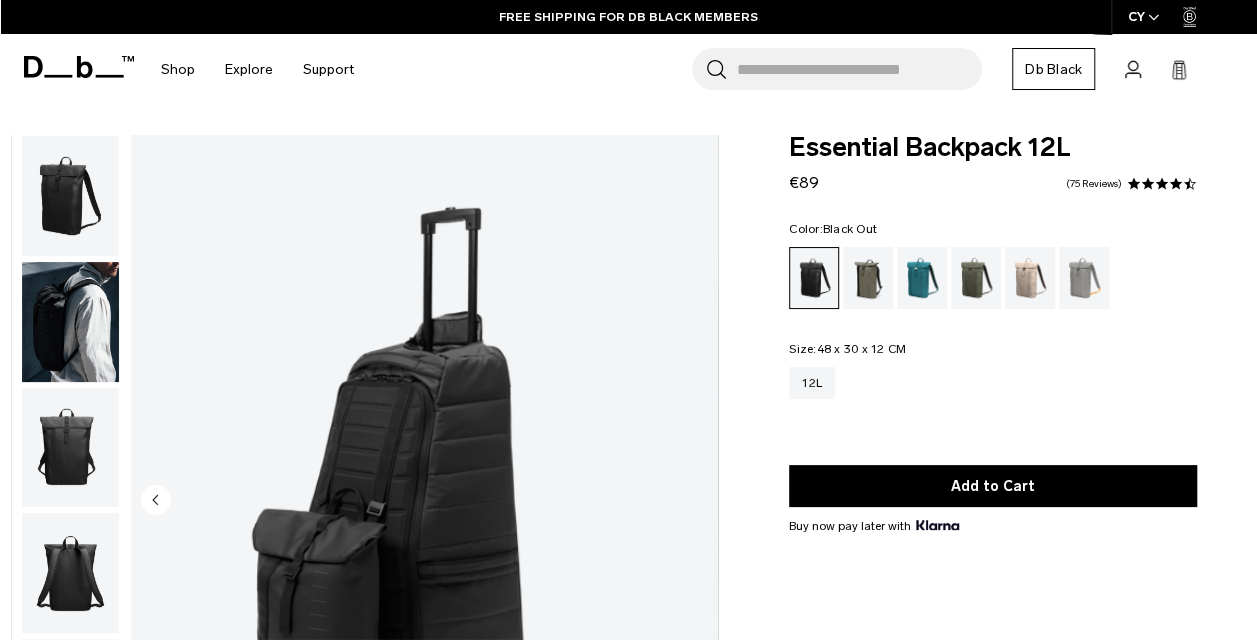 click at bounding box center [70, 322] 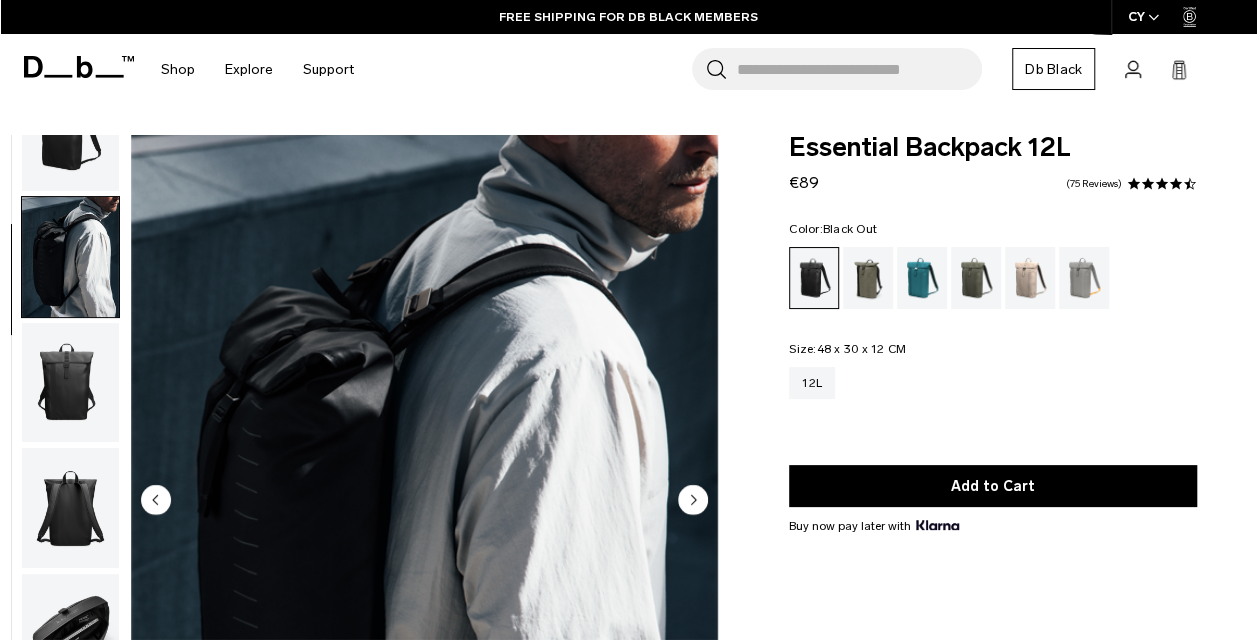 scroll, scrollTop: 126, scrollLeft: 0, axis: vertical 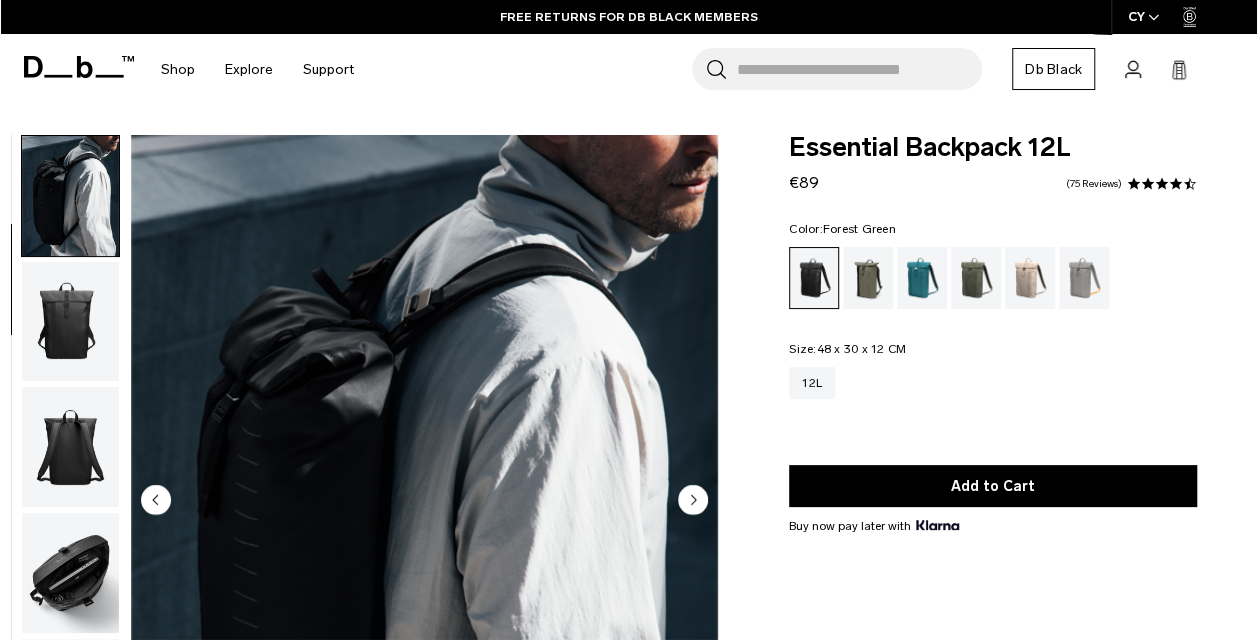 click at bounding box center (868, 278) 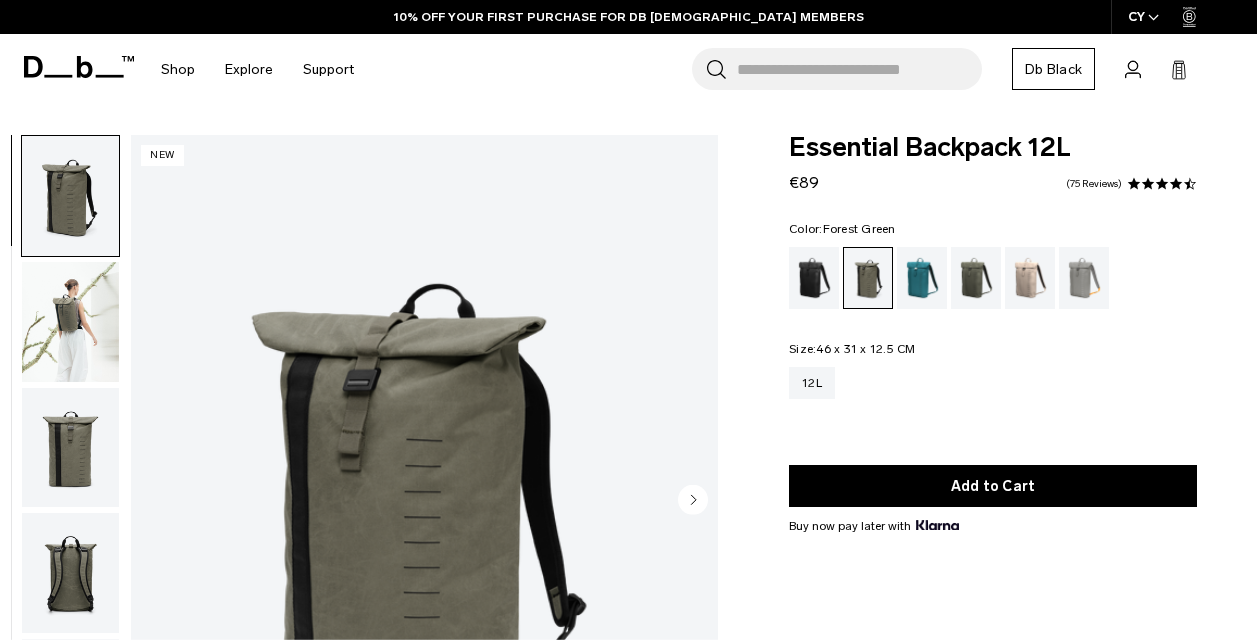 scroll, scrollTop: 0, scrollLeft: 0, axis: both 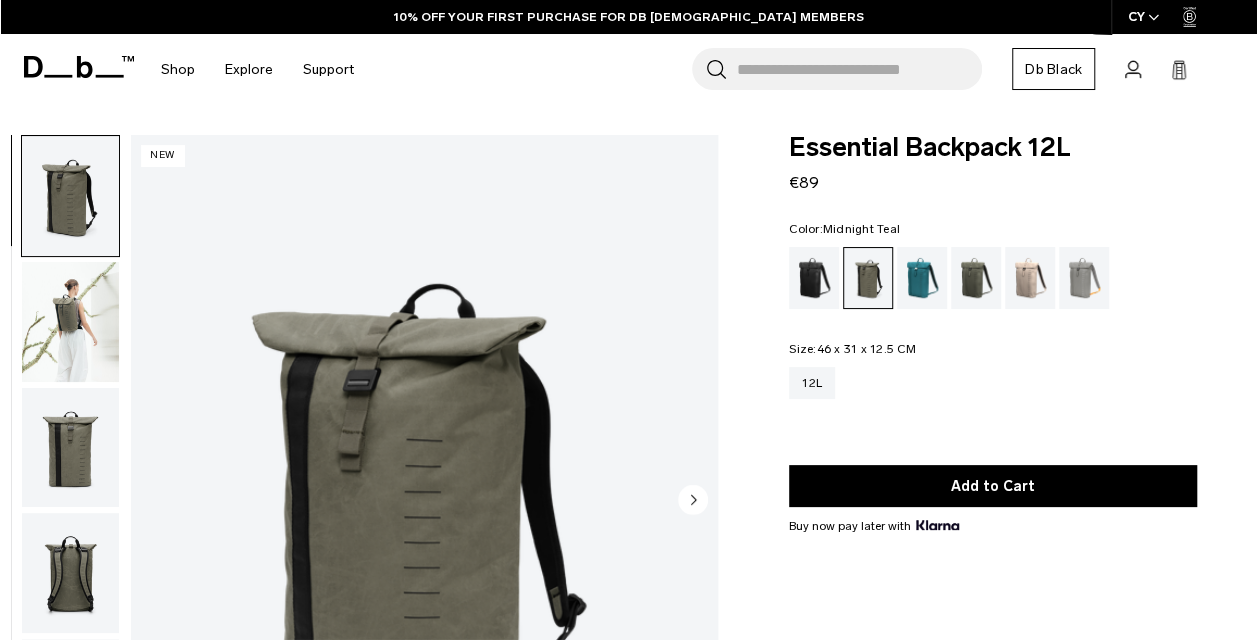 click at bounding box center [922, 278] 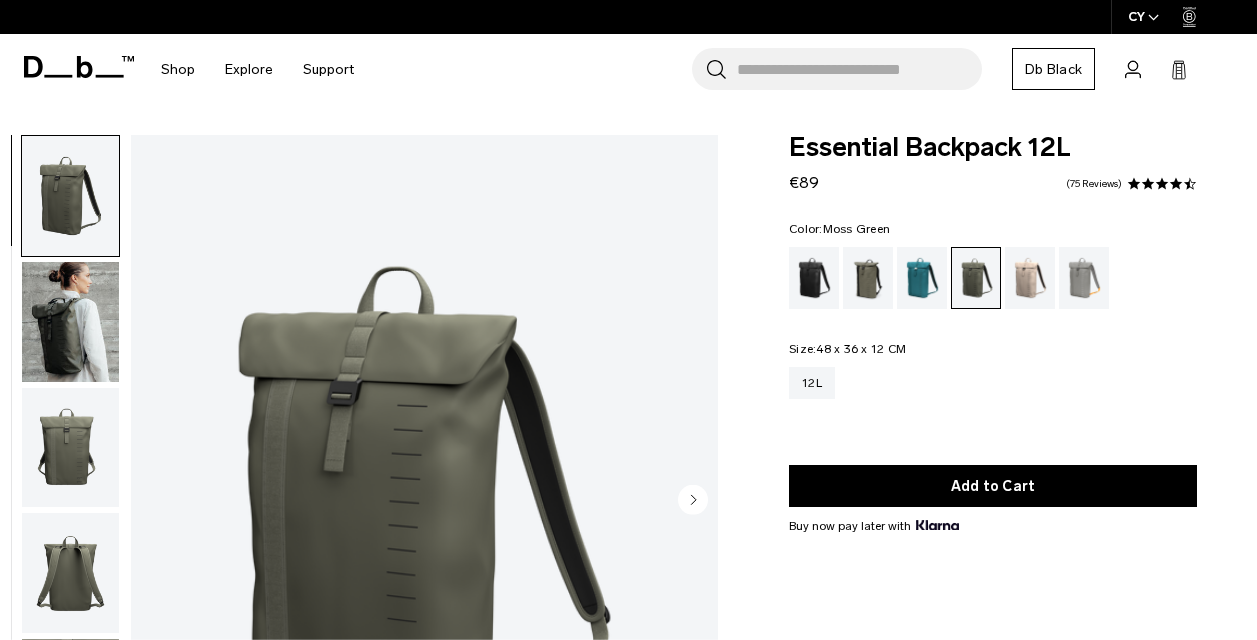 scroll, scrollTop: 0, scrollLeft: 0, axis: both 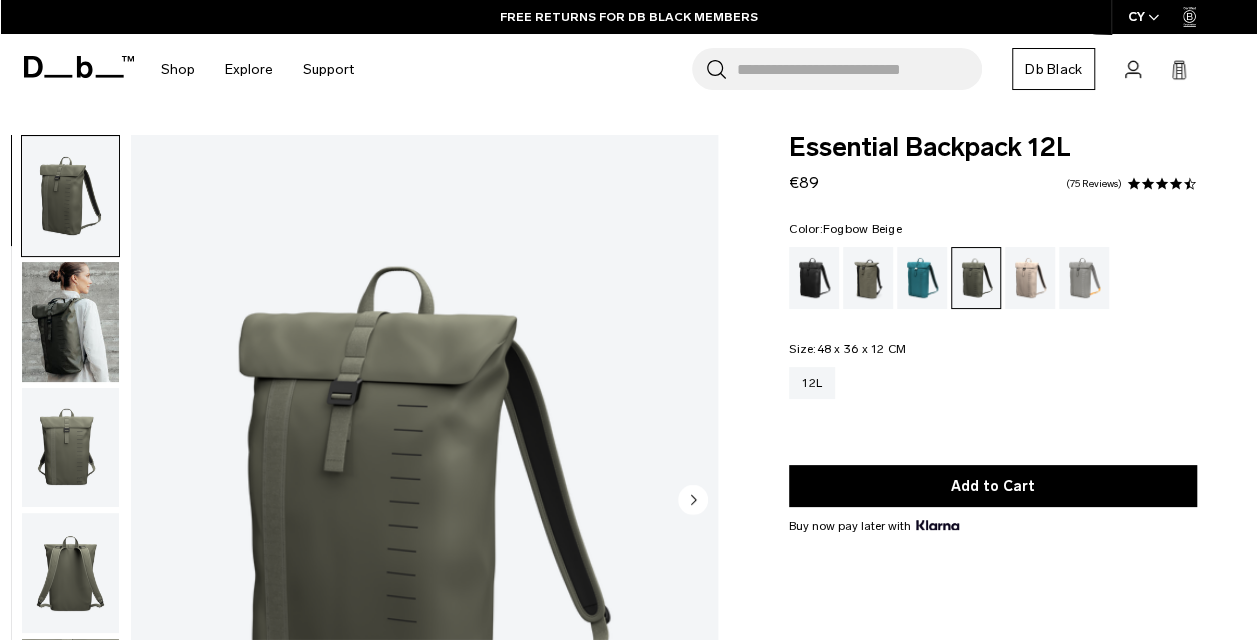 click at bounding box center [1030, 278] 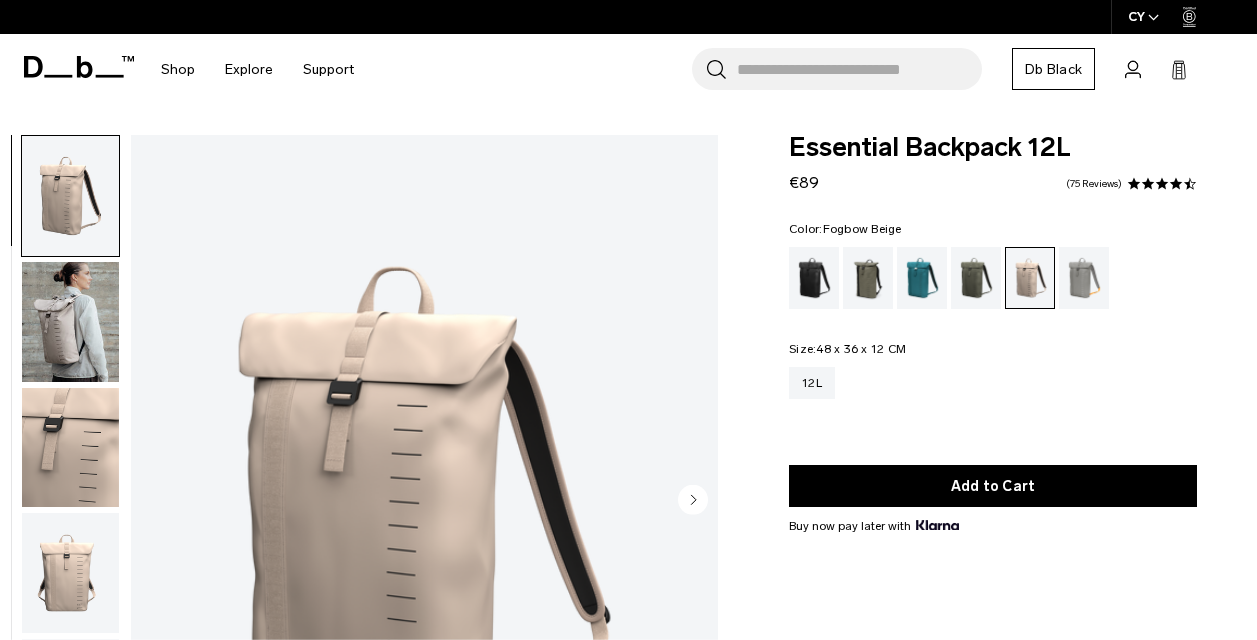 click at bounding box center [70, 322] 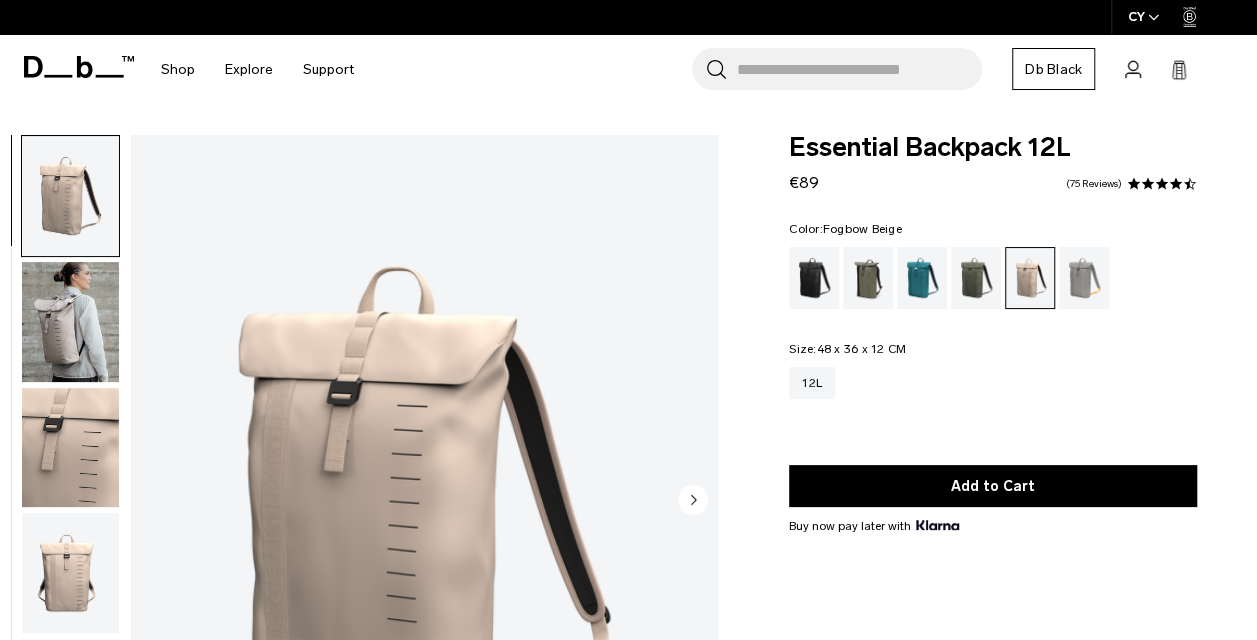 scroll, scrollTop: 126, scrollLeft: 0, axis: vertical 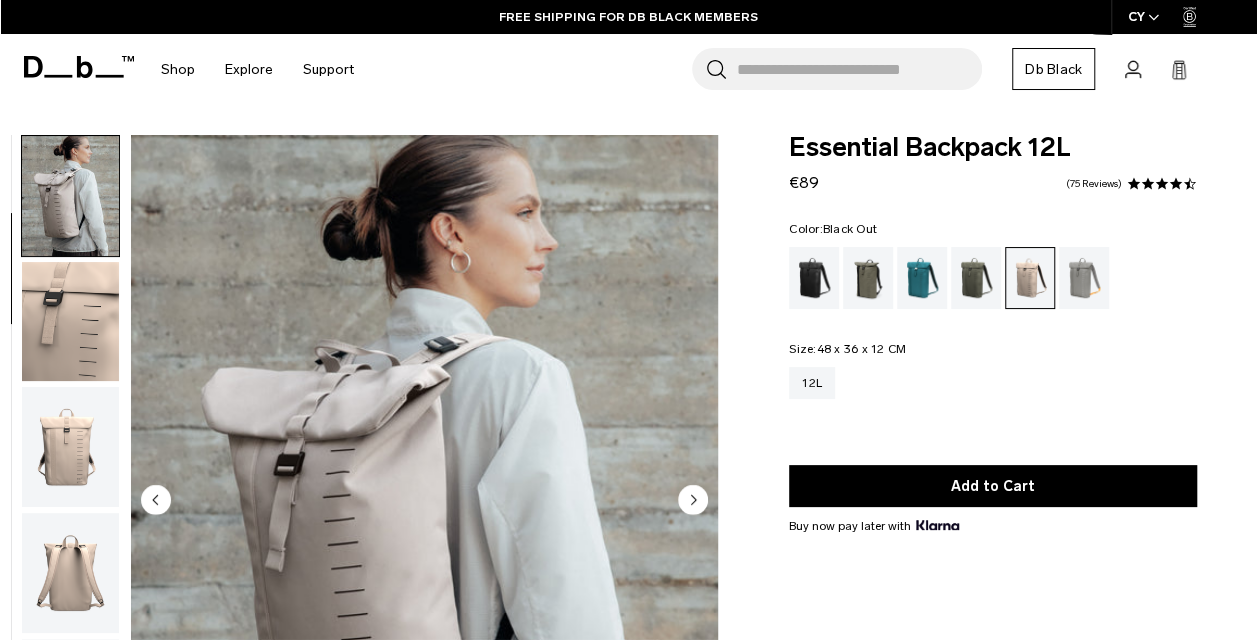 click at bounding box center [814, 278] 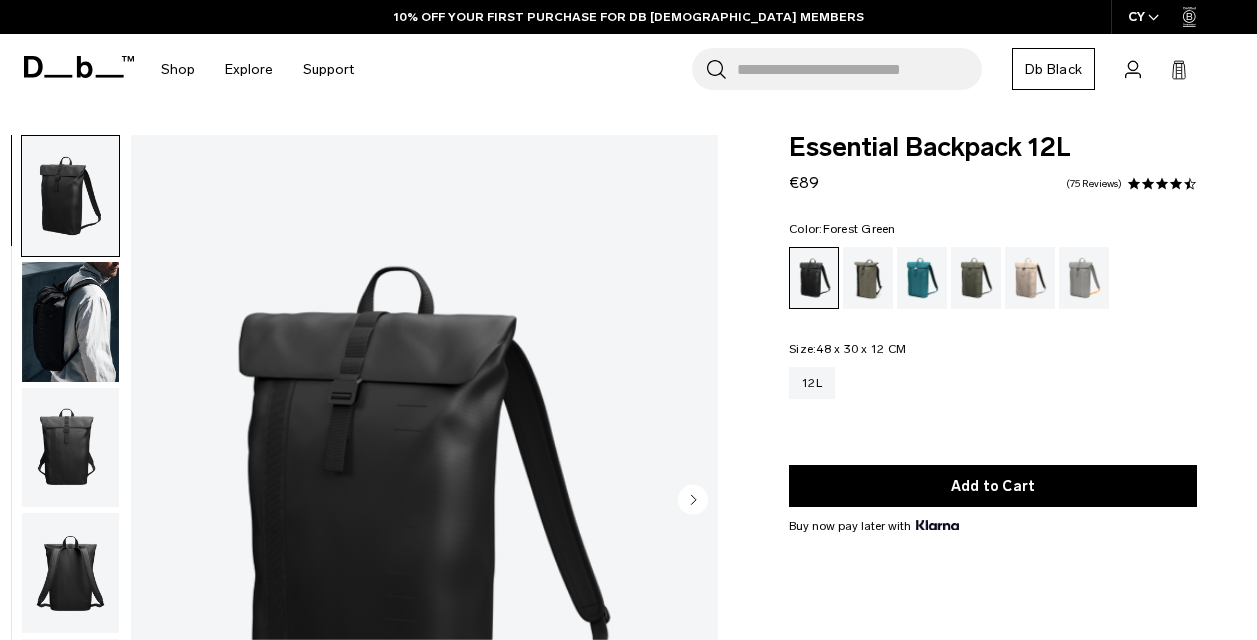 scroll, scrollTop: 0, scrollLeft: 0, axis: both 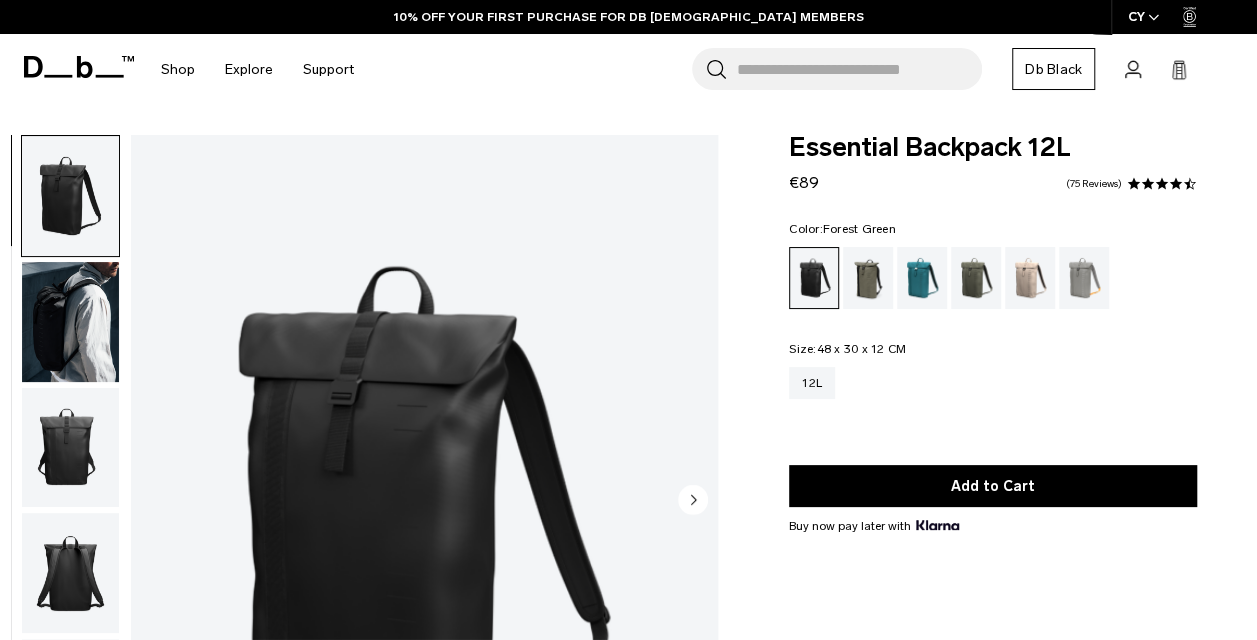 click at bounding box center [868, 278] 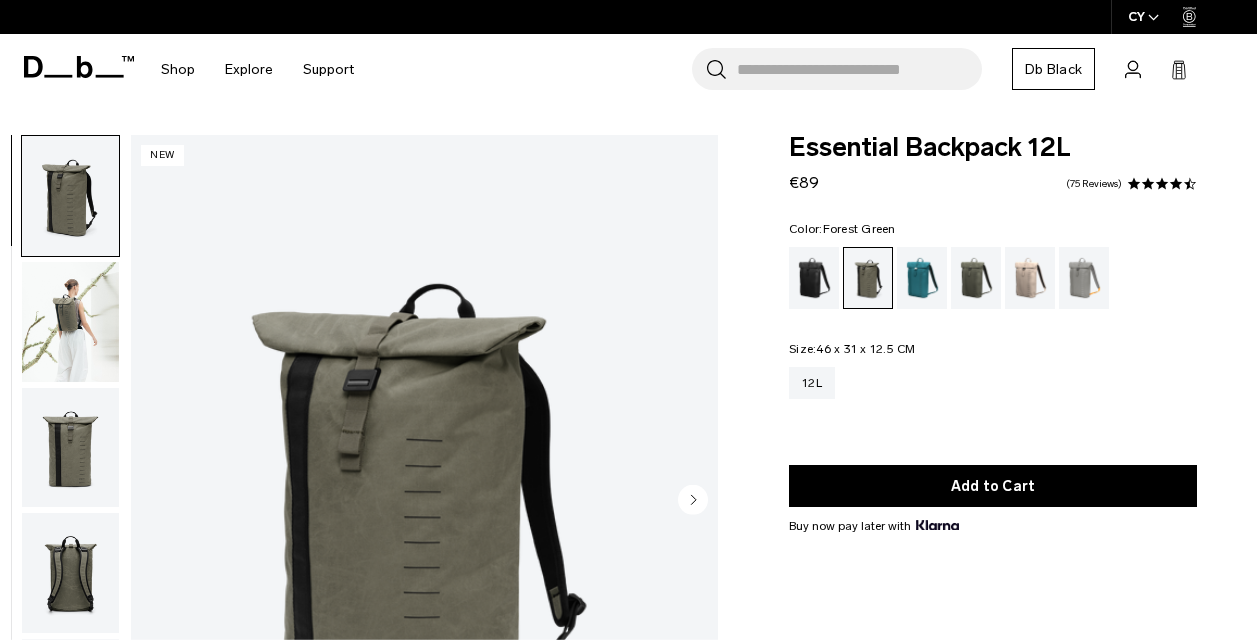 scroll, scrollTop: 0, scrollLeft: 0, axis: both 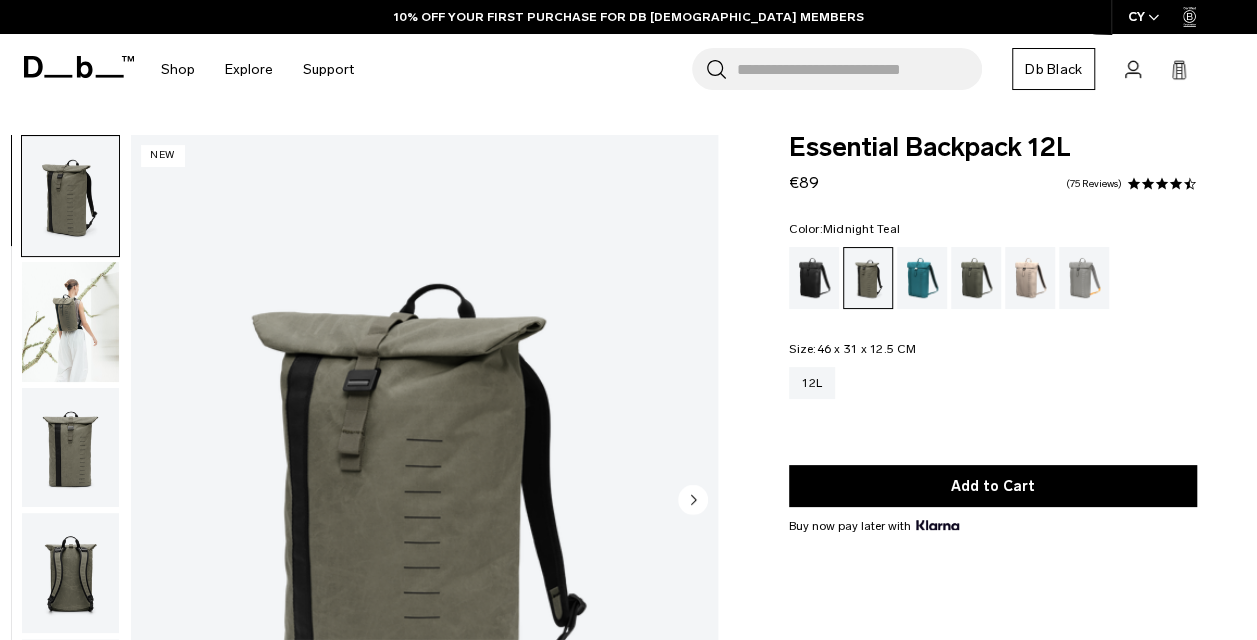 click at bounding box center [922, 278] 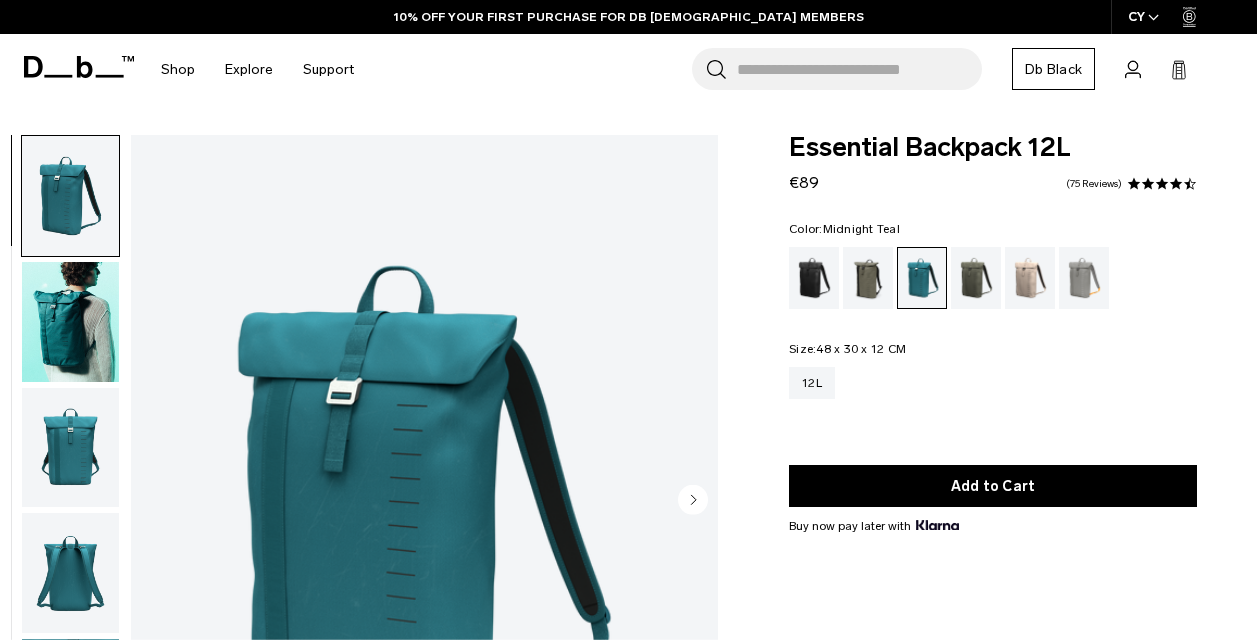 scroll, scrollTop: 0, scrollLeft: 0, axis: both 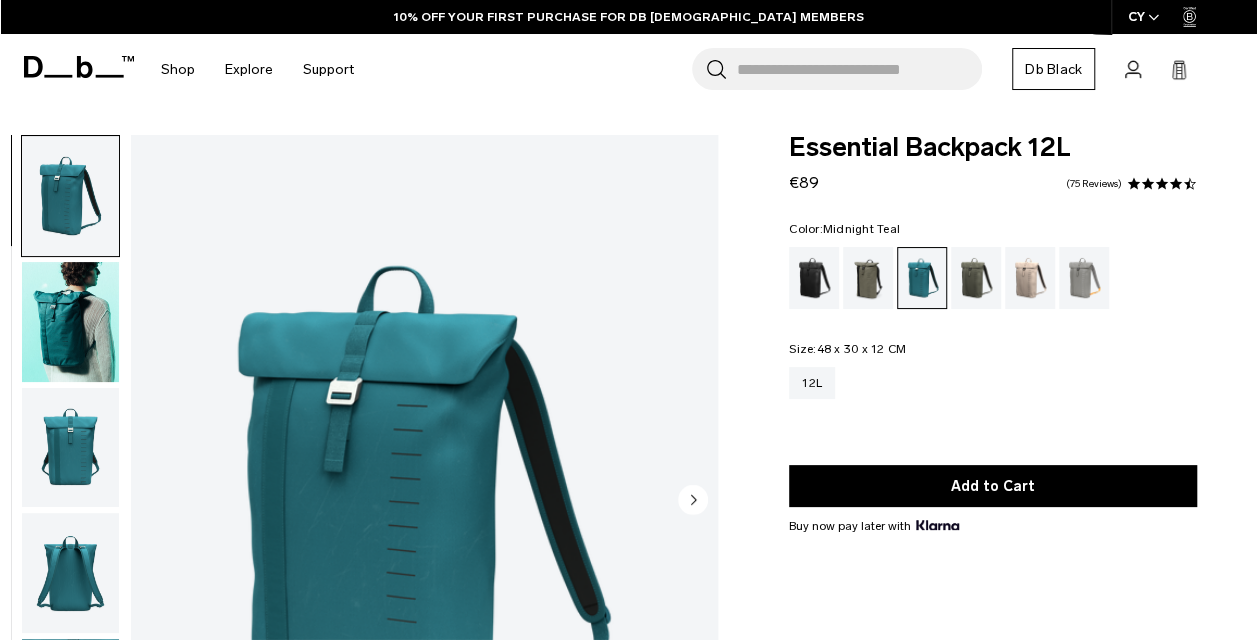 click at bounding box center [70, 322] 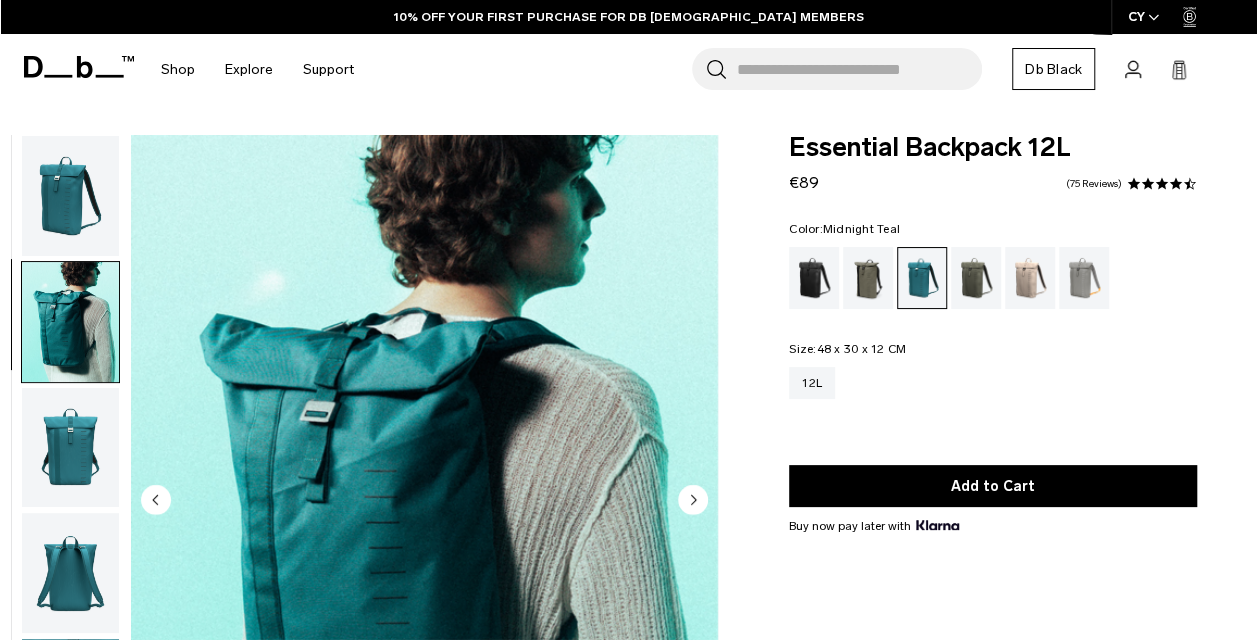 scroll, scrollTop: 18, scrollLeft: 0, axis: vertical 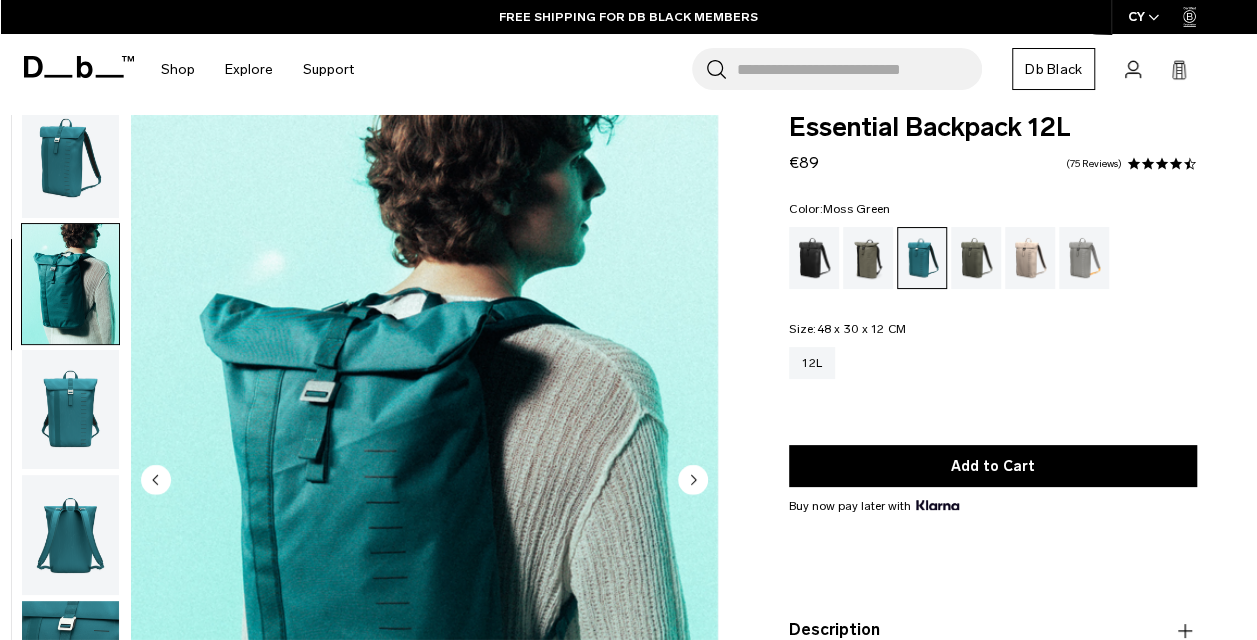 click at bounding box center [976, 258] 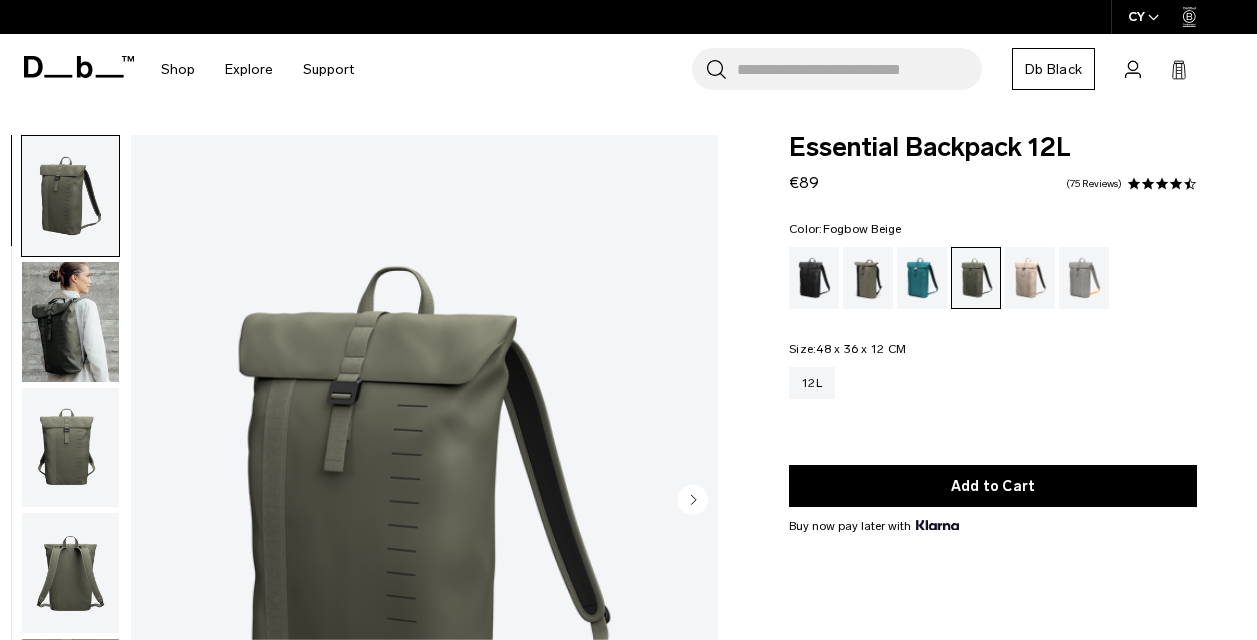 click at bounding box center (1030, 278) 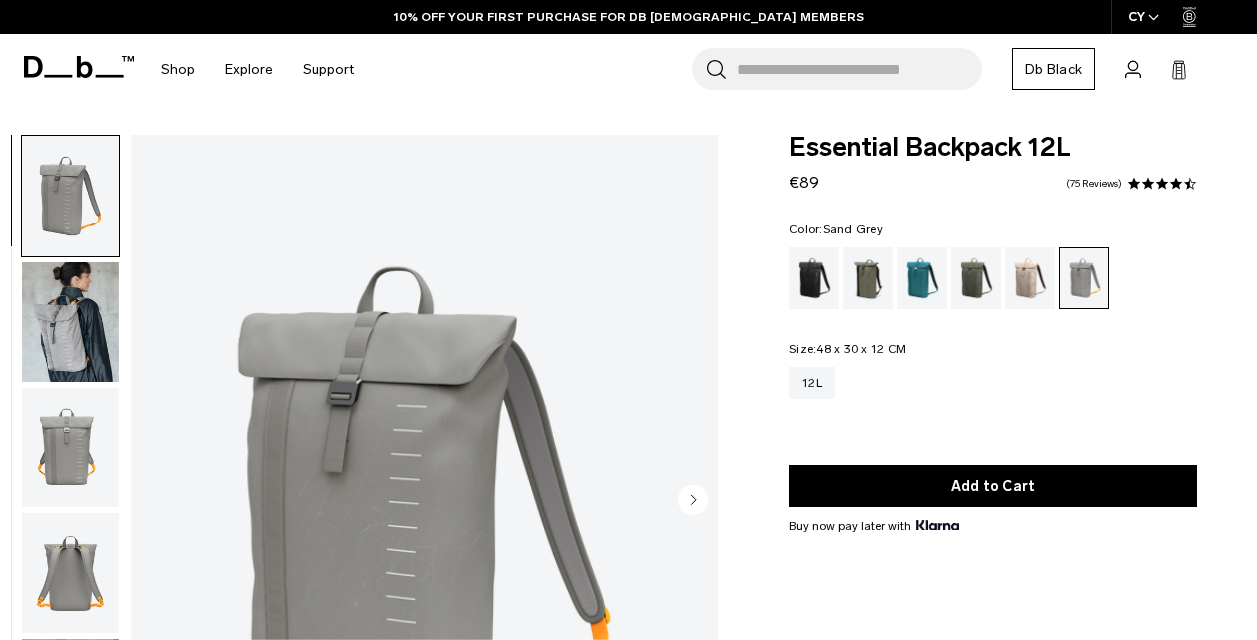 scroll, scrollTop: 0, scrollLeft: 0, axis: both 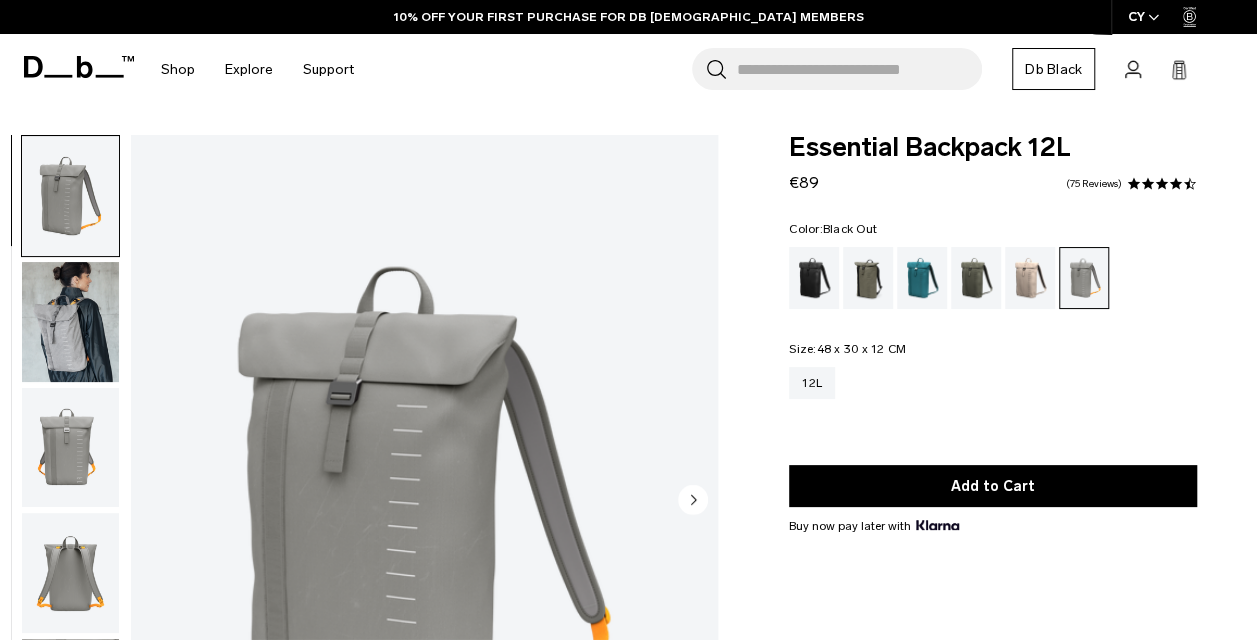 click at bounding box center [814, 278] 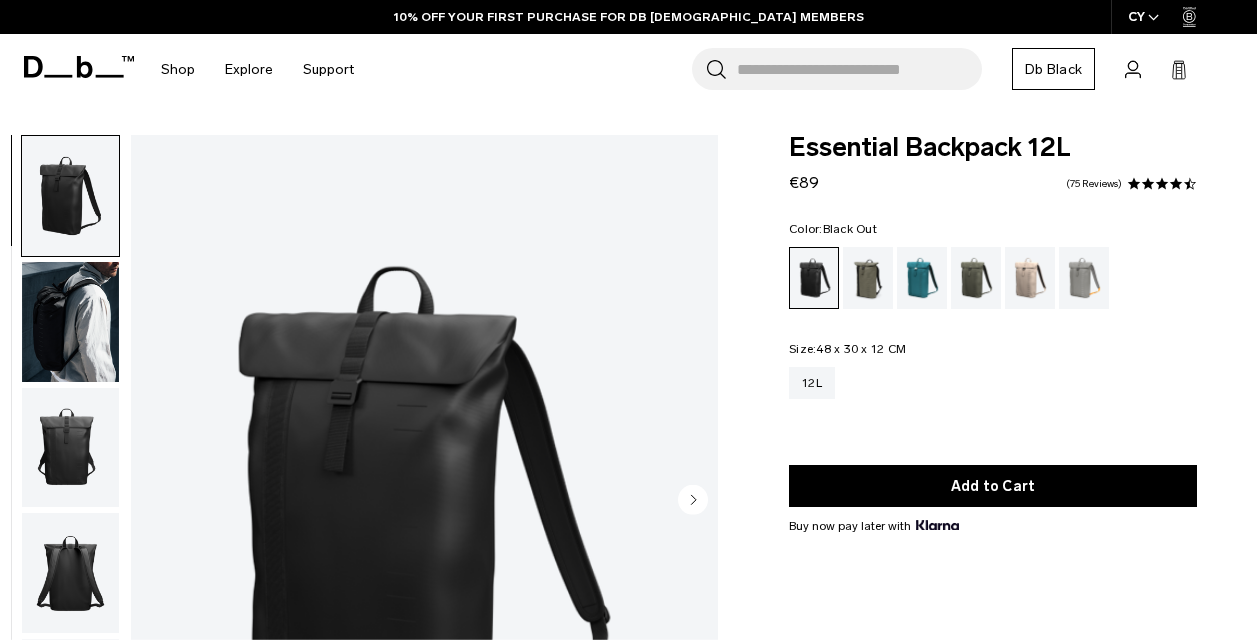 scroll, scrollTop: 0, scrollLeft: 0, axis: both 